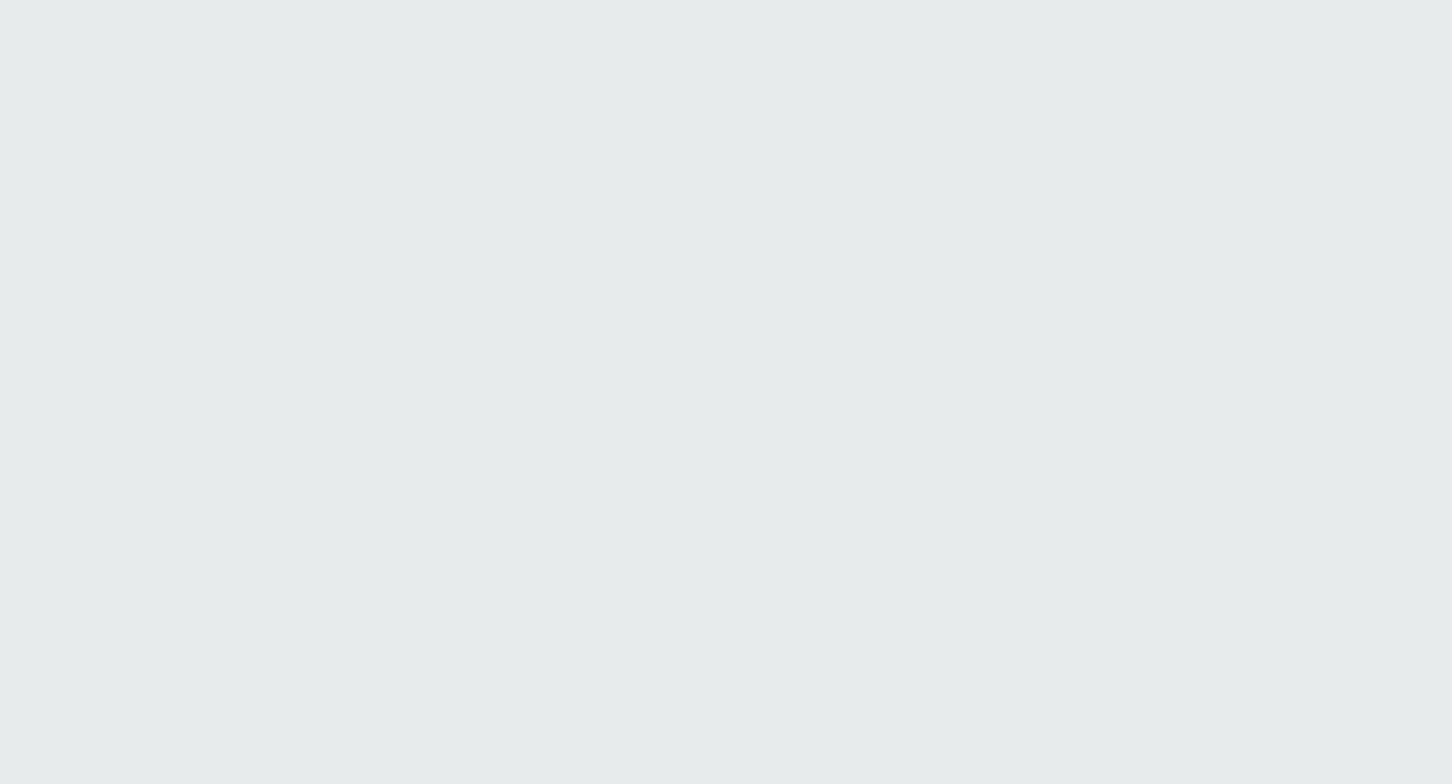 scroll, scrollTop: 0, scrollLeft: 0, axis: both 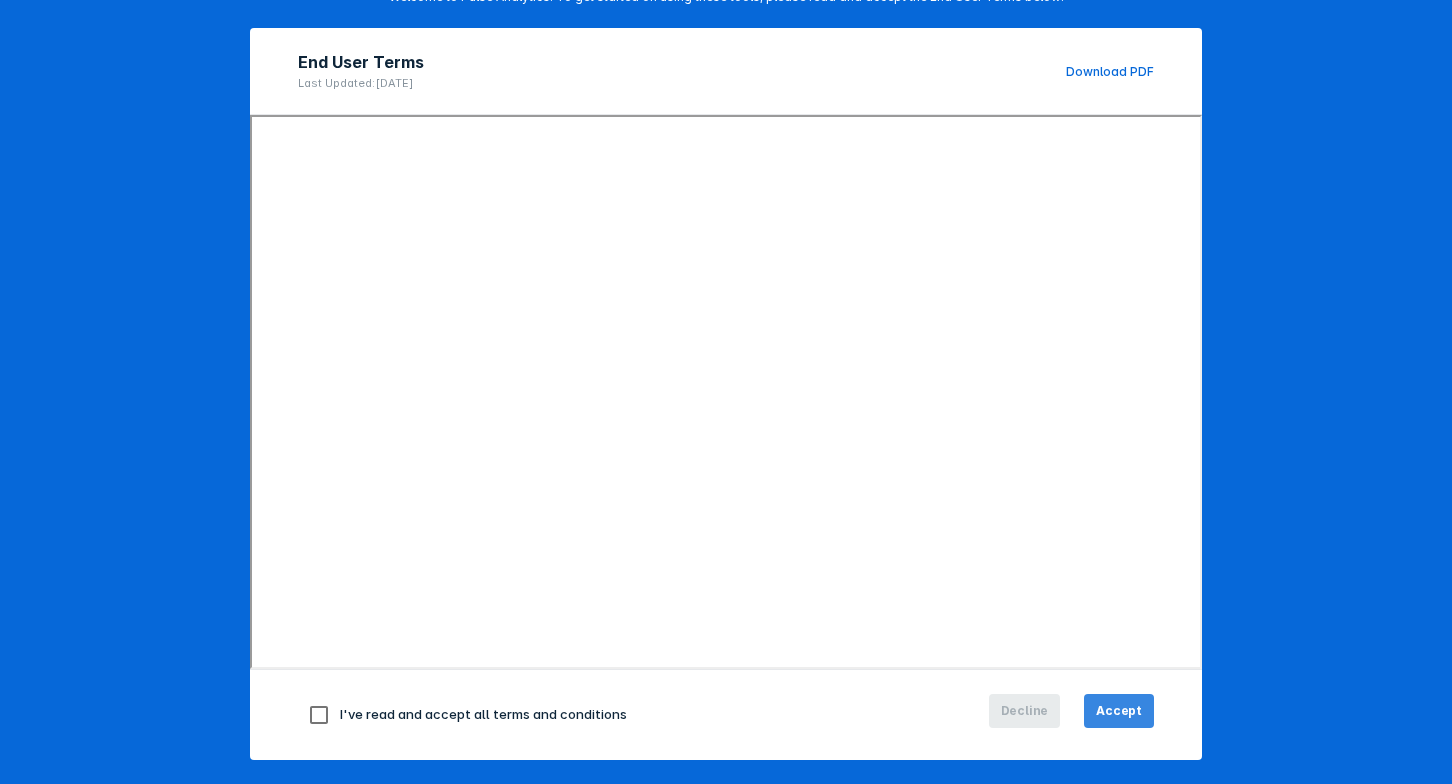 click on "Accept" at bounding box center (1119, 711) 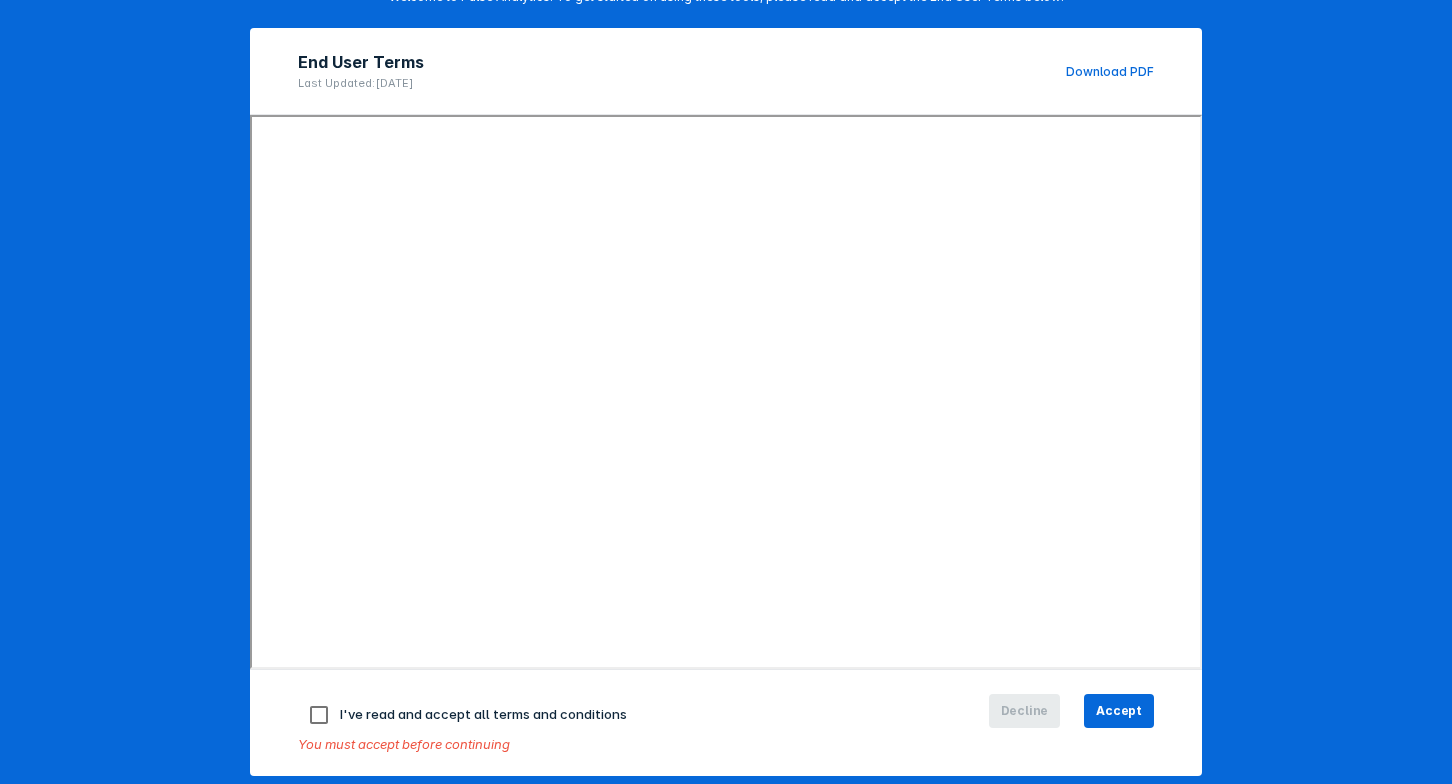 drag, startPoint x: 318, startPoint y: 715, endPoint x: 685, endPoint y: 720, distance: 367.03406 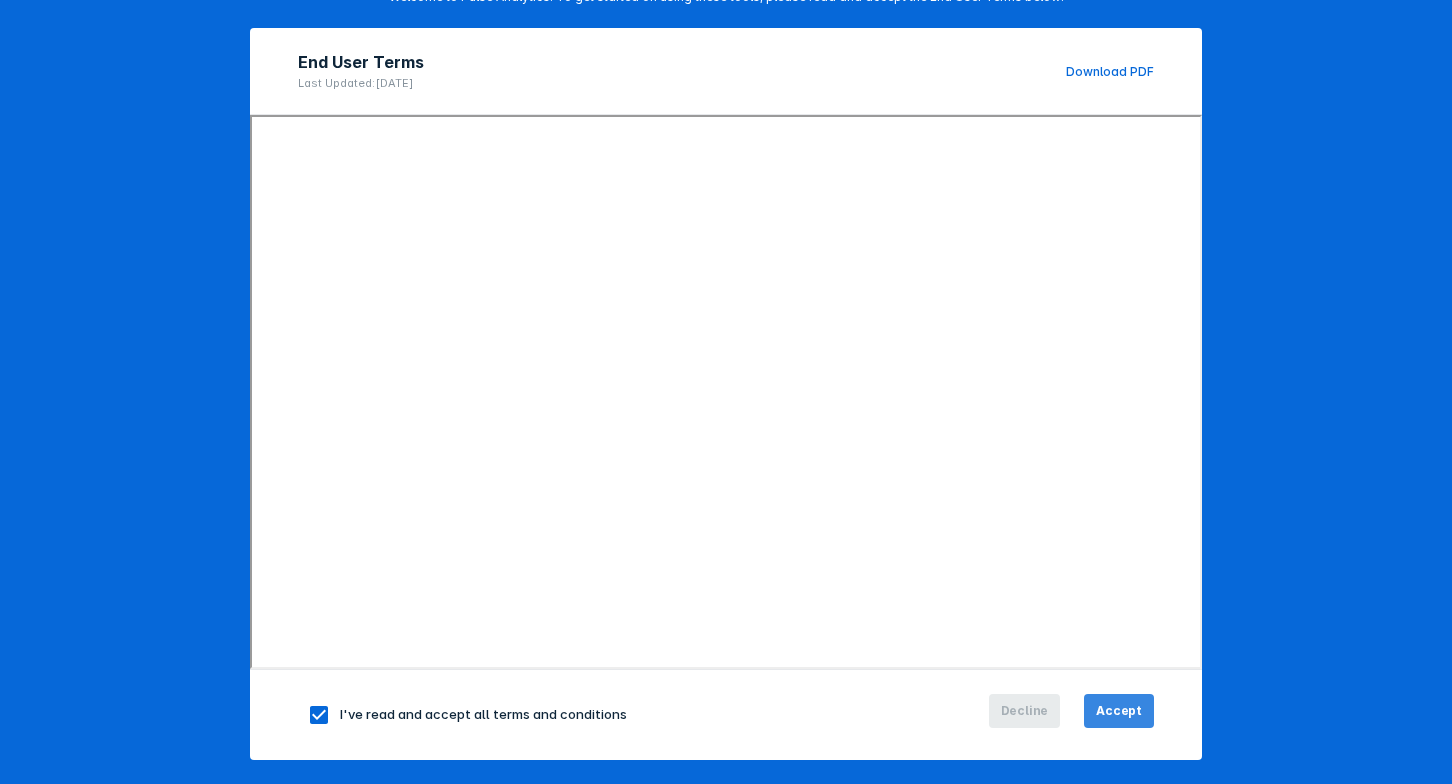 click on "Accept" at bounding box center (1119, 711) 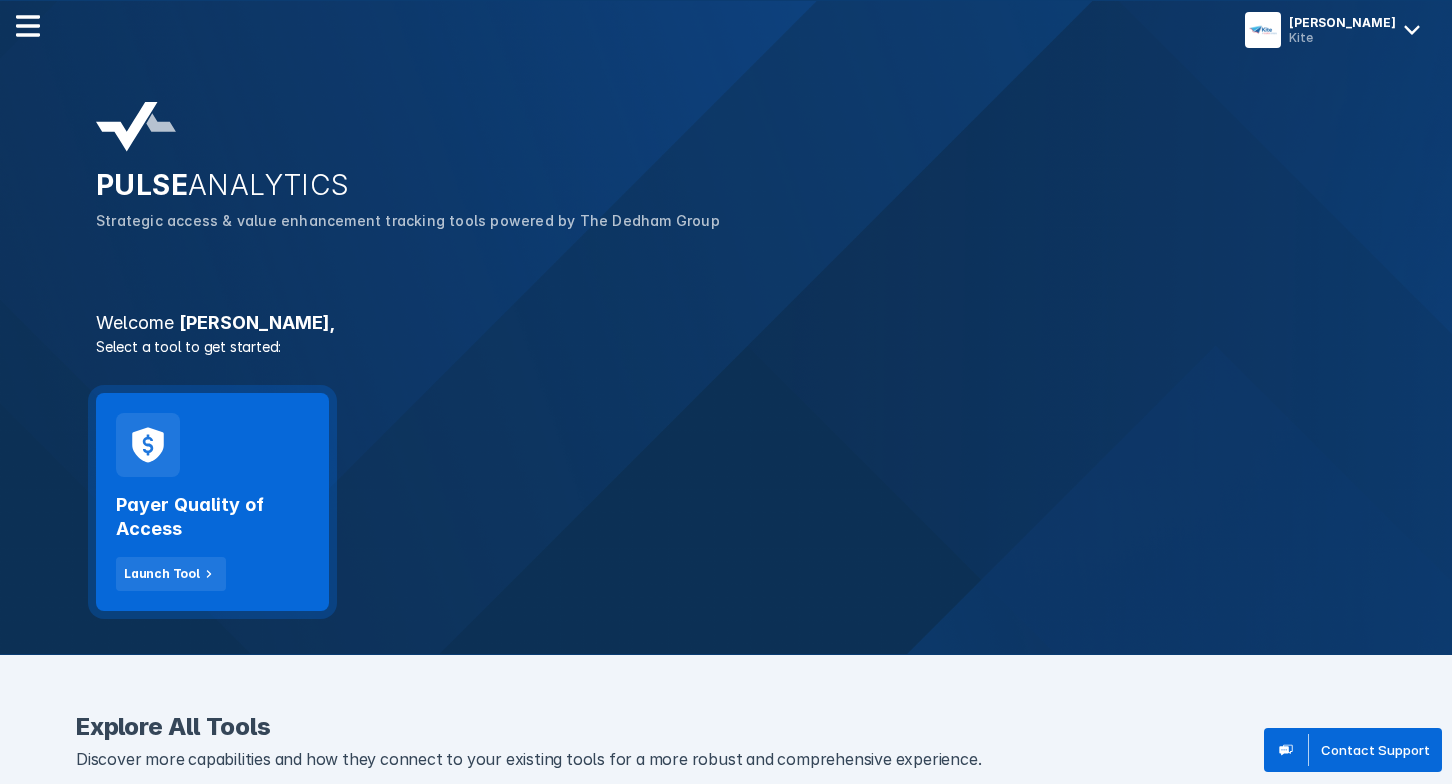 click on "Payer Quality of Access Launch Tool" at bounding box center (212, 502) 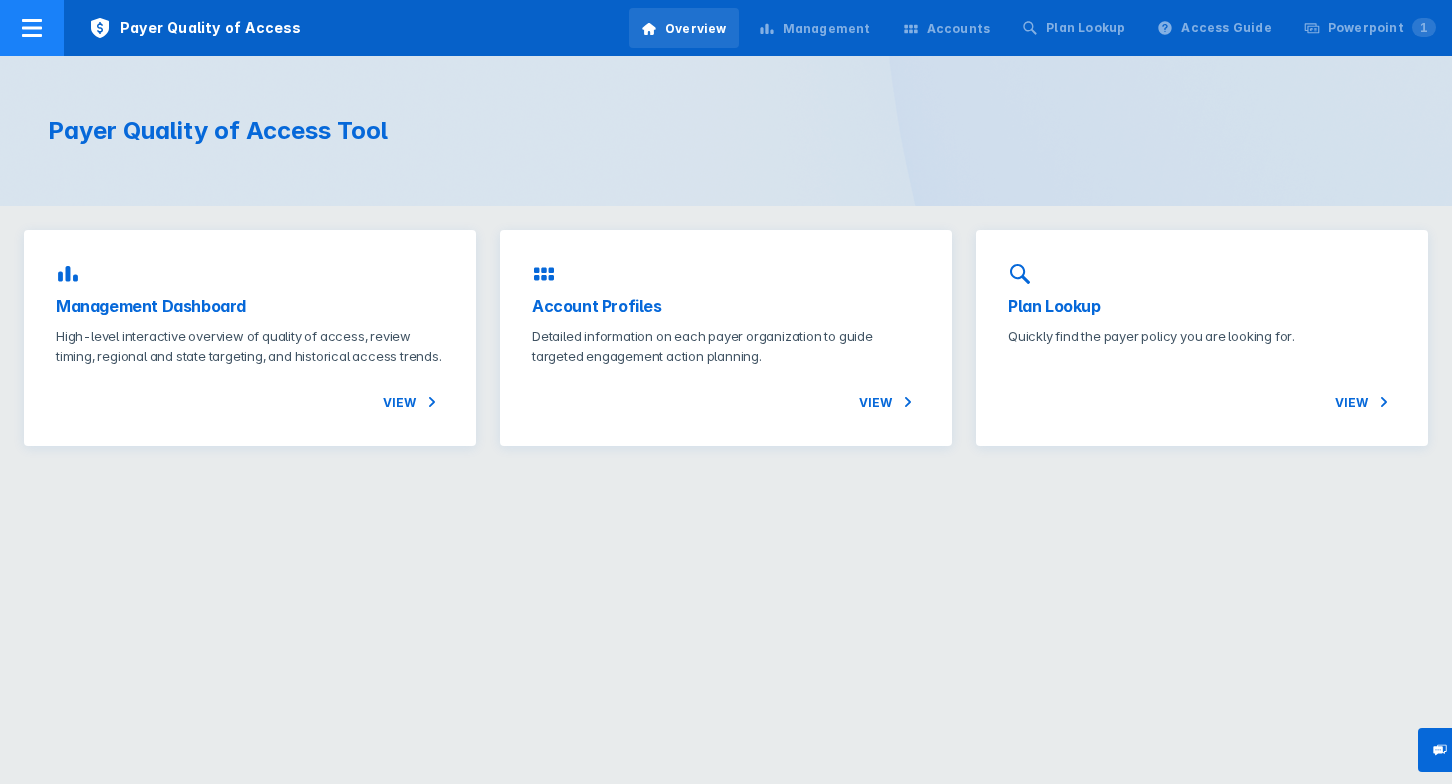 click on "Payer Quality of Access" at bounding box center [195, 28] 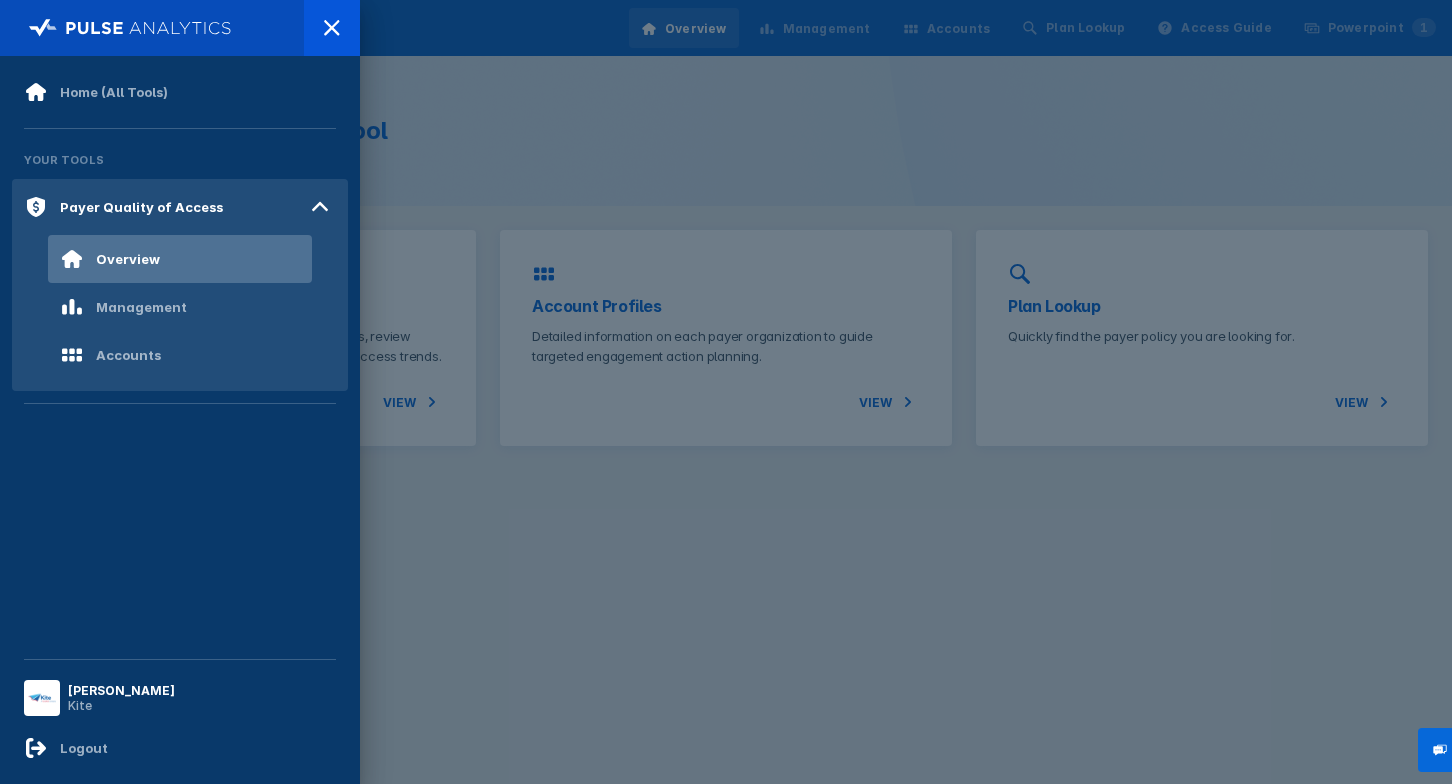 click at bounding box center [726, 392] 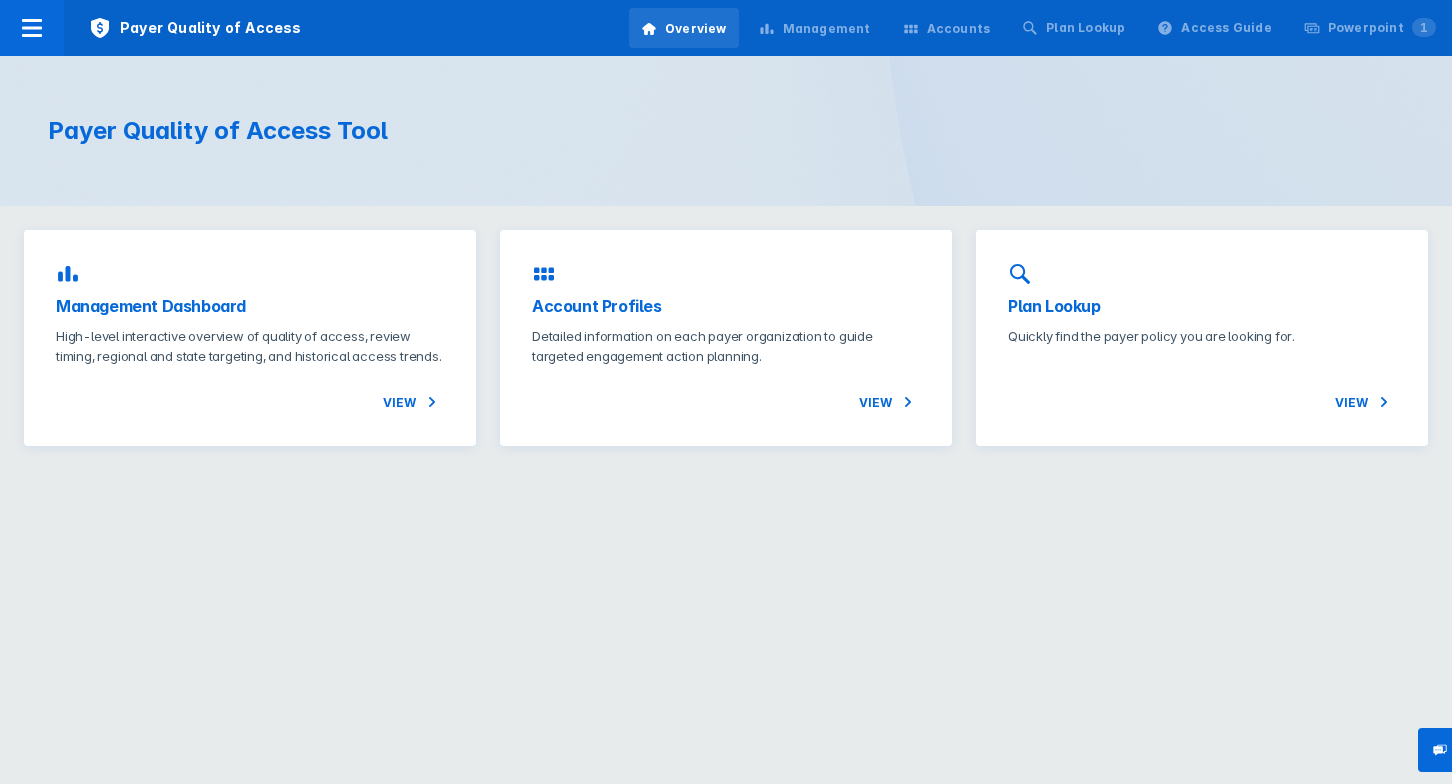 click on "Accounts" at bounding box center [959, 29] 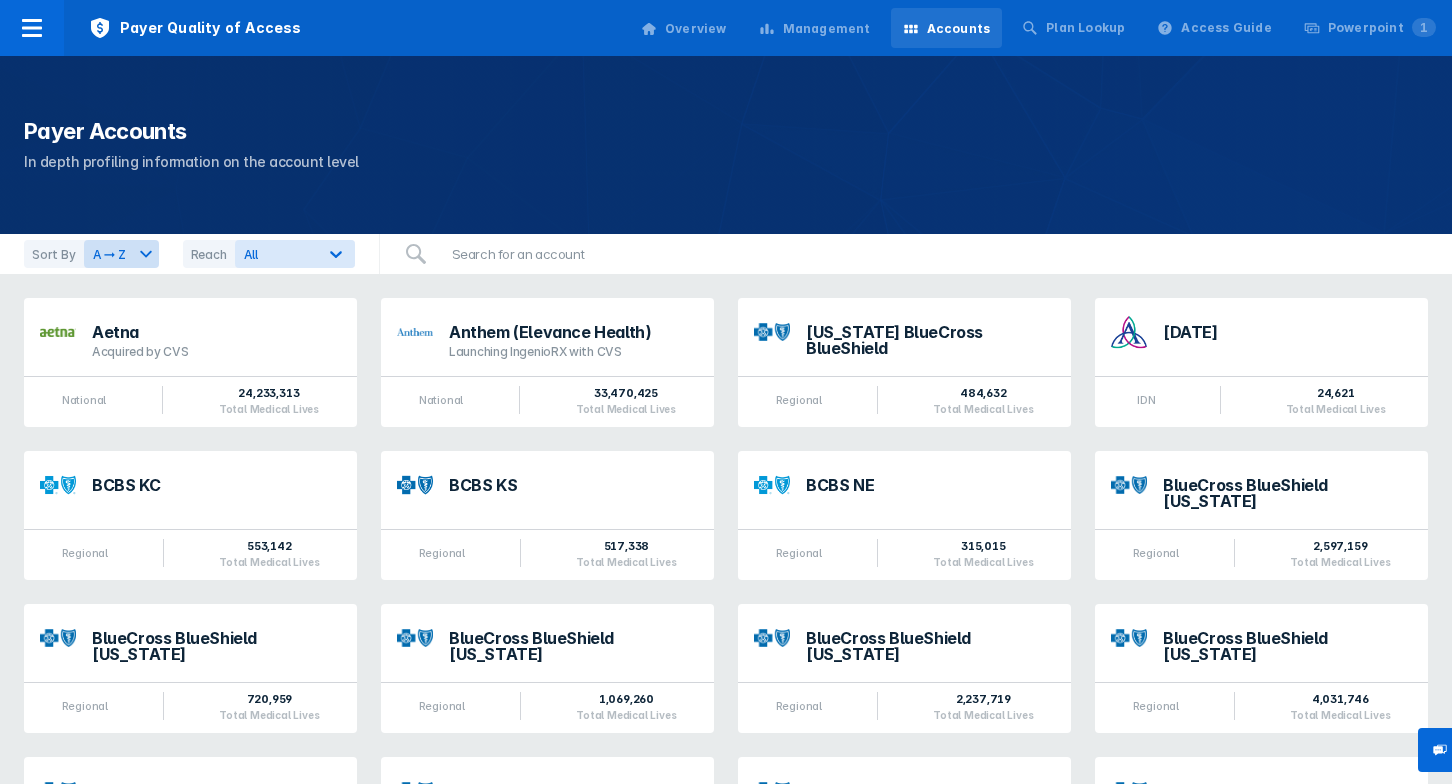 click on "Overview" at bounding box center (696, 29) 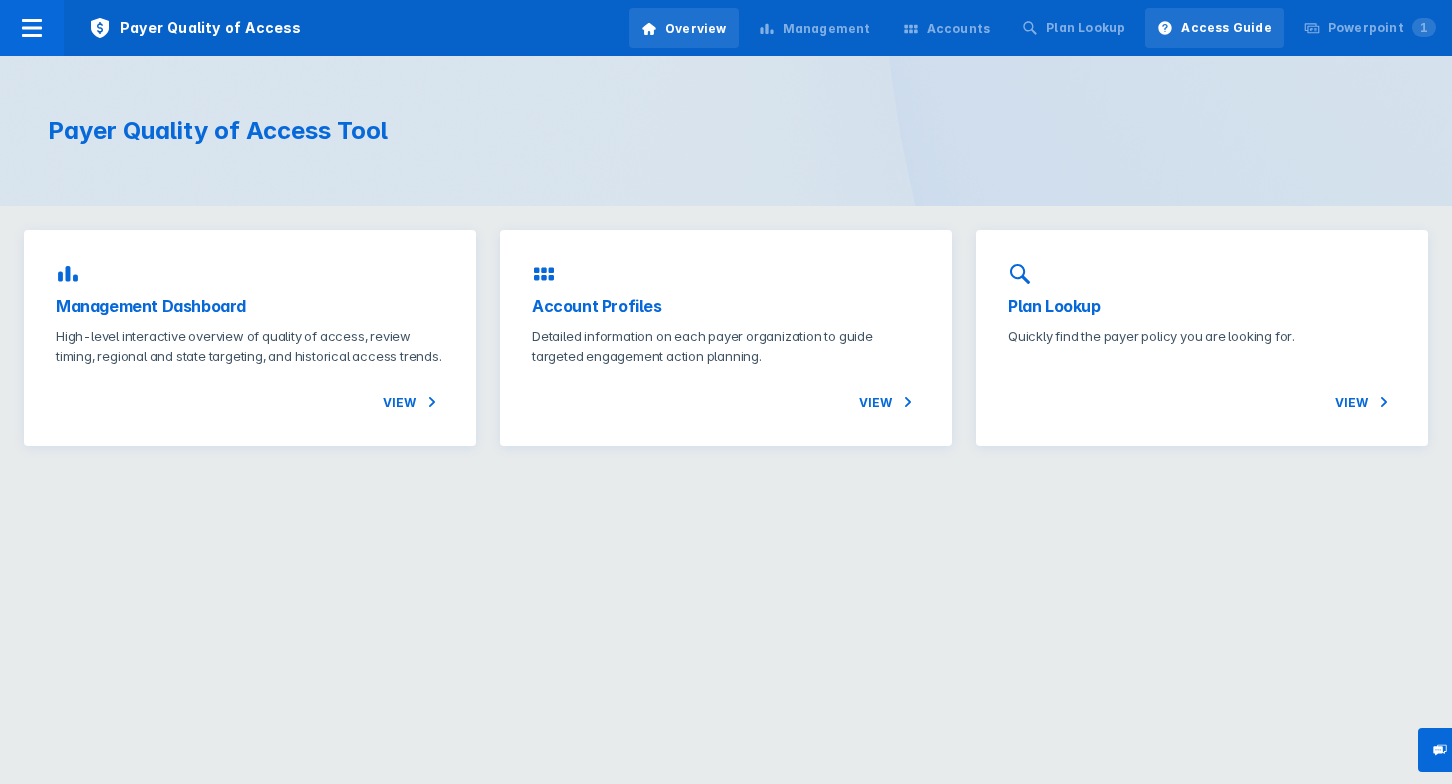 click on "Access Guide" at bounding box center [1226, 28] 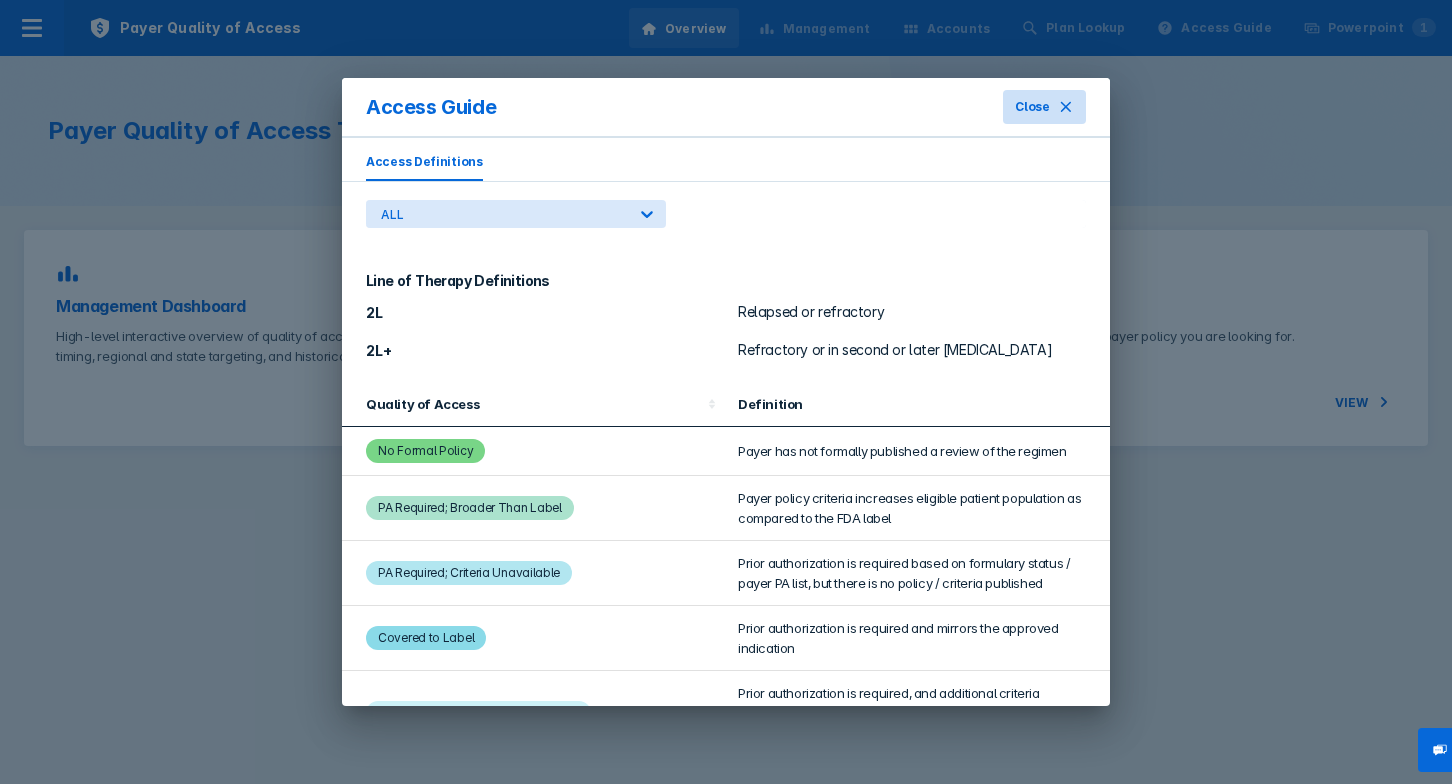 click on "Close" at bounding box center [1032, 107] 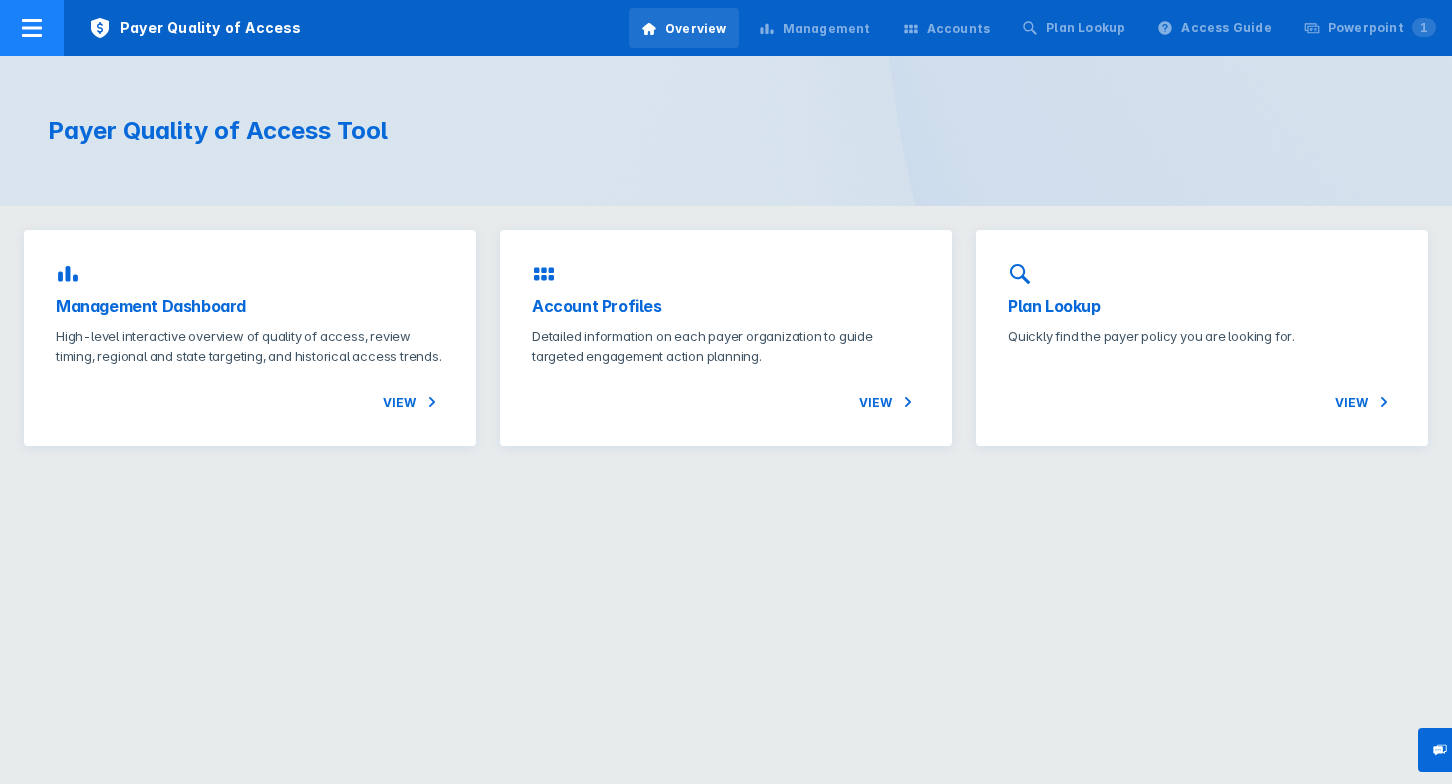 click 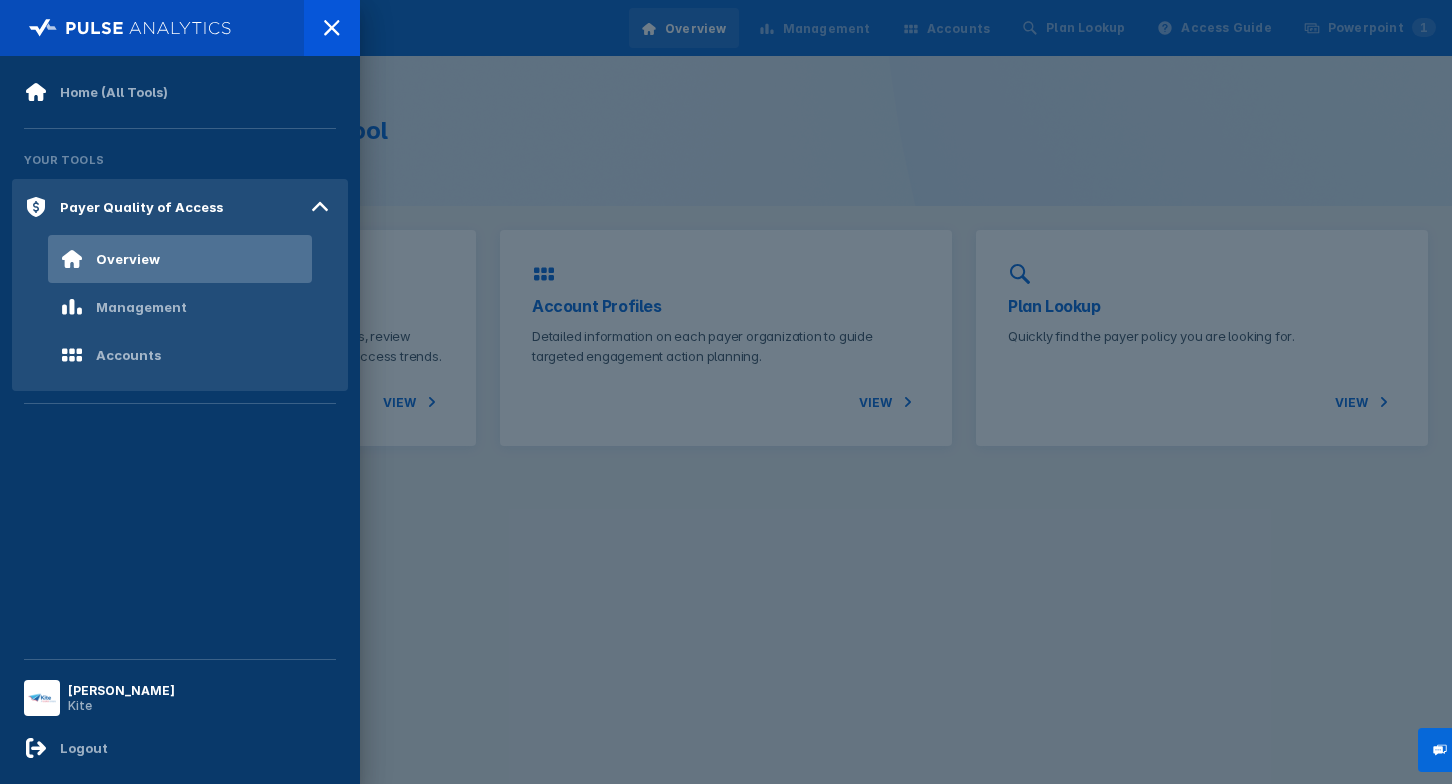 click at bounding box center [726, 392] 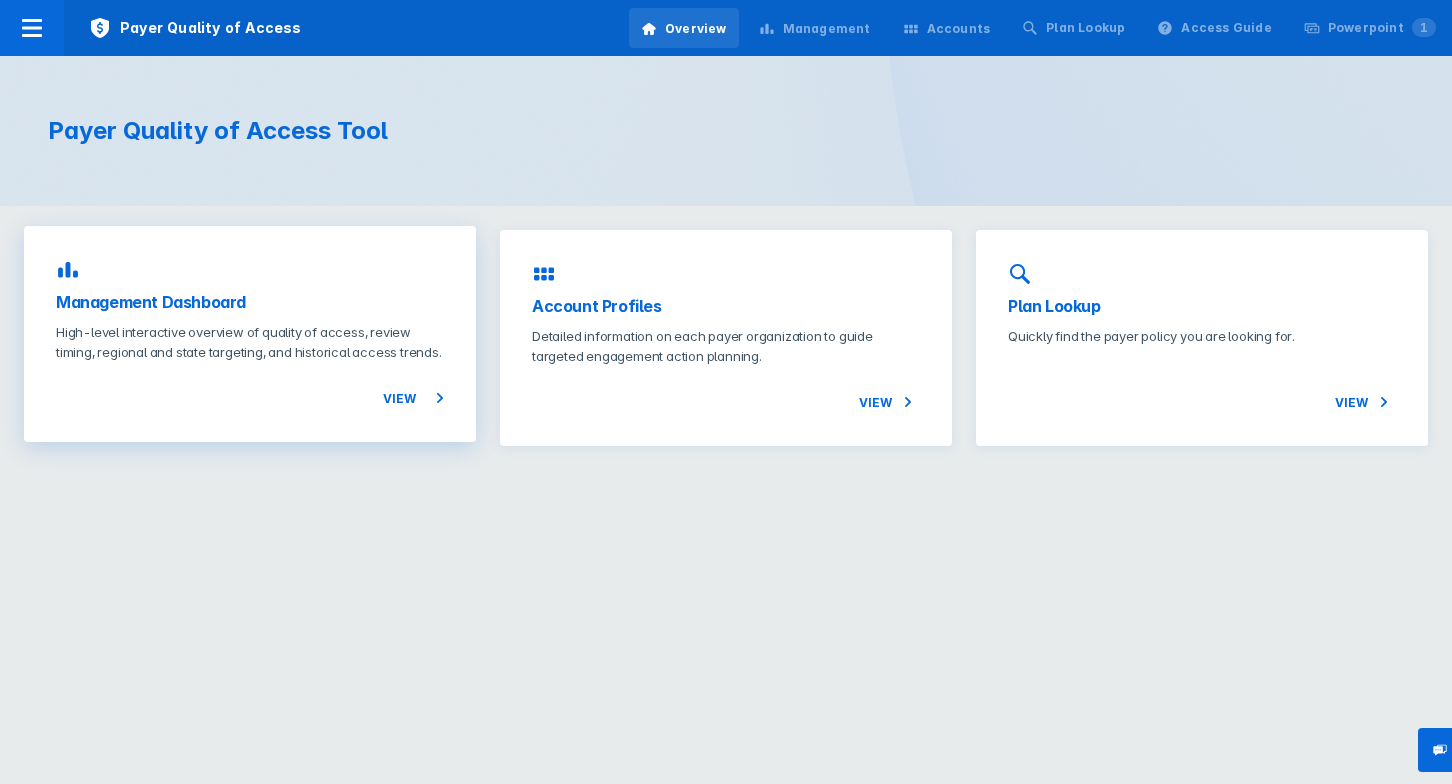 click on "High-level interactive overview of quality of access, review timing, regional and state targeting, and historical access trends." at bounding box center [250, 342] 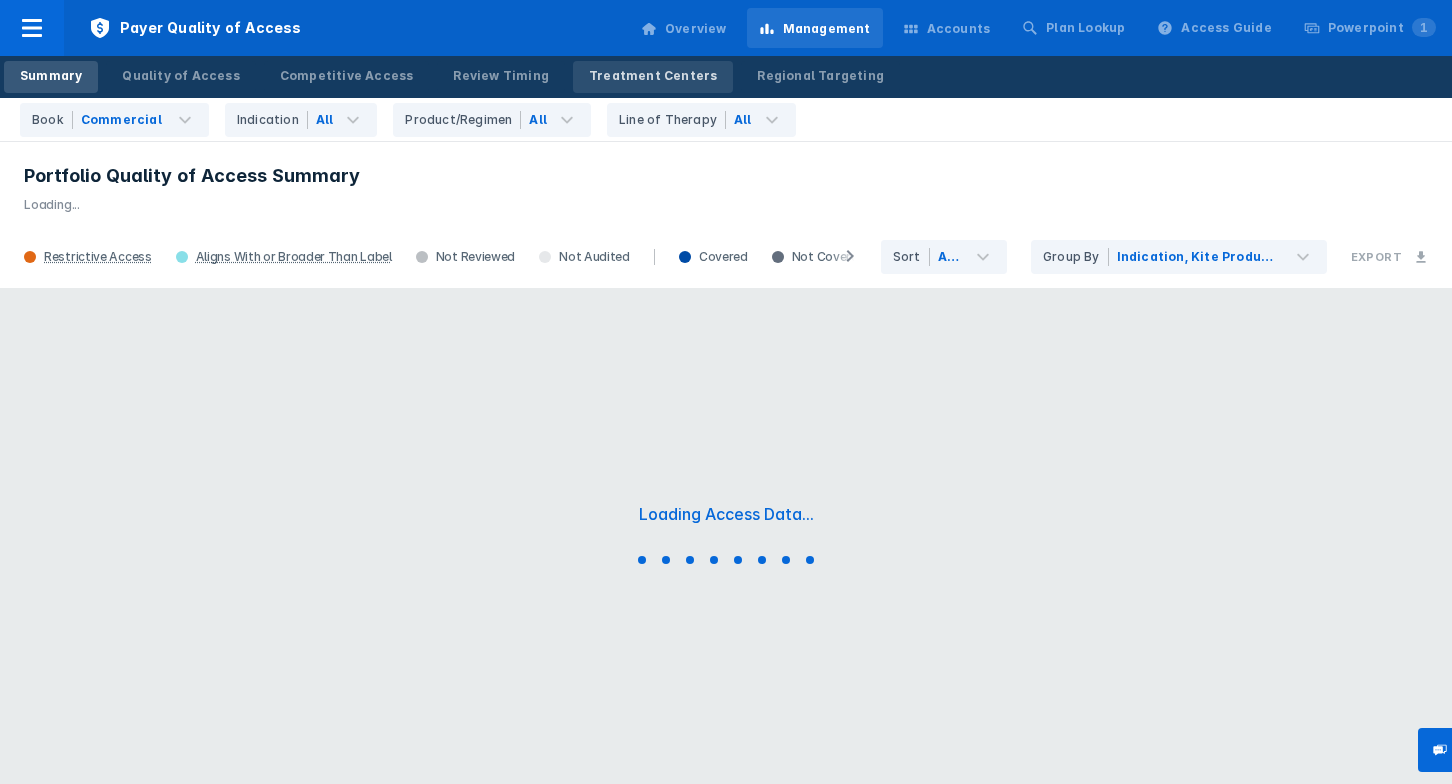 click on "Treatment Centers" at bounding box center (653, 76) 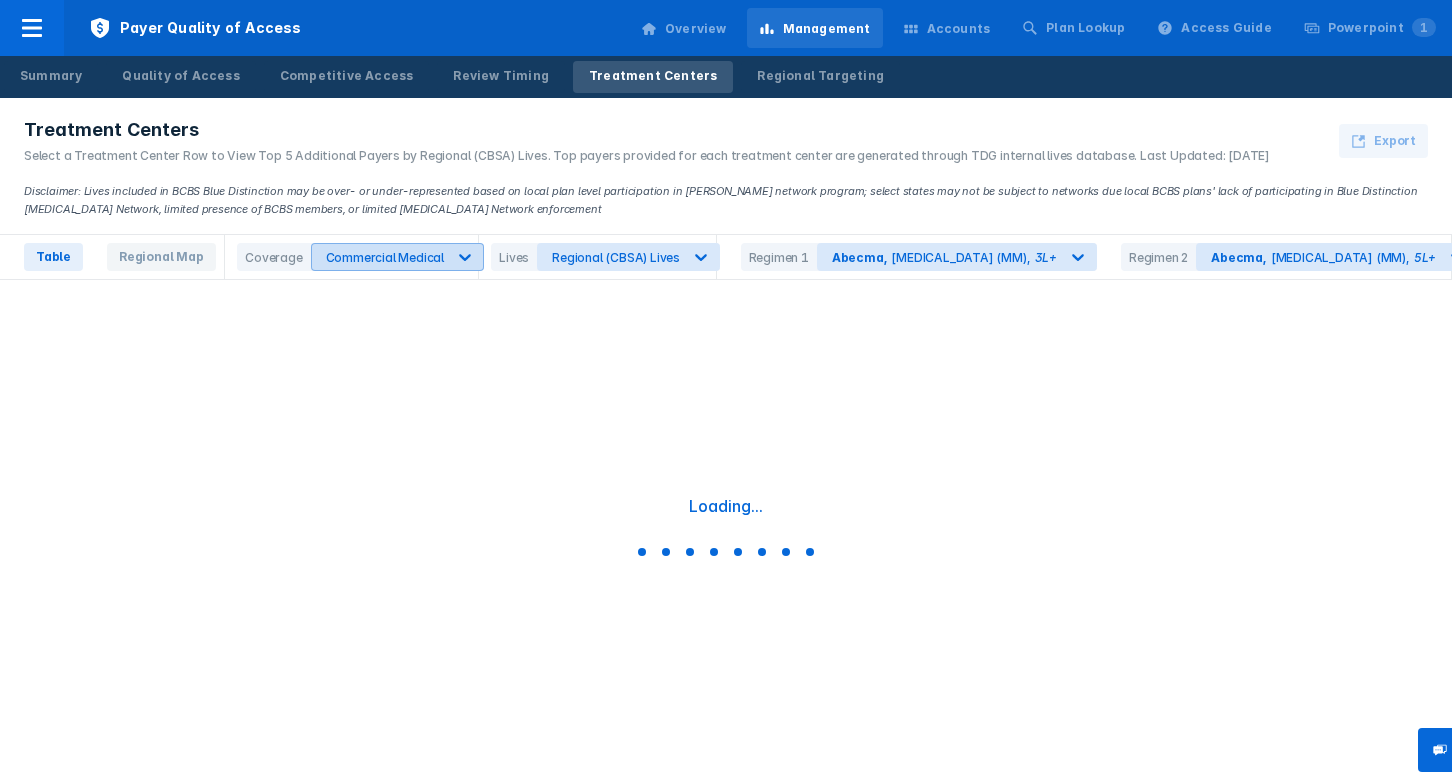 click 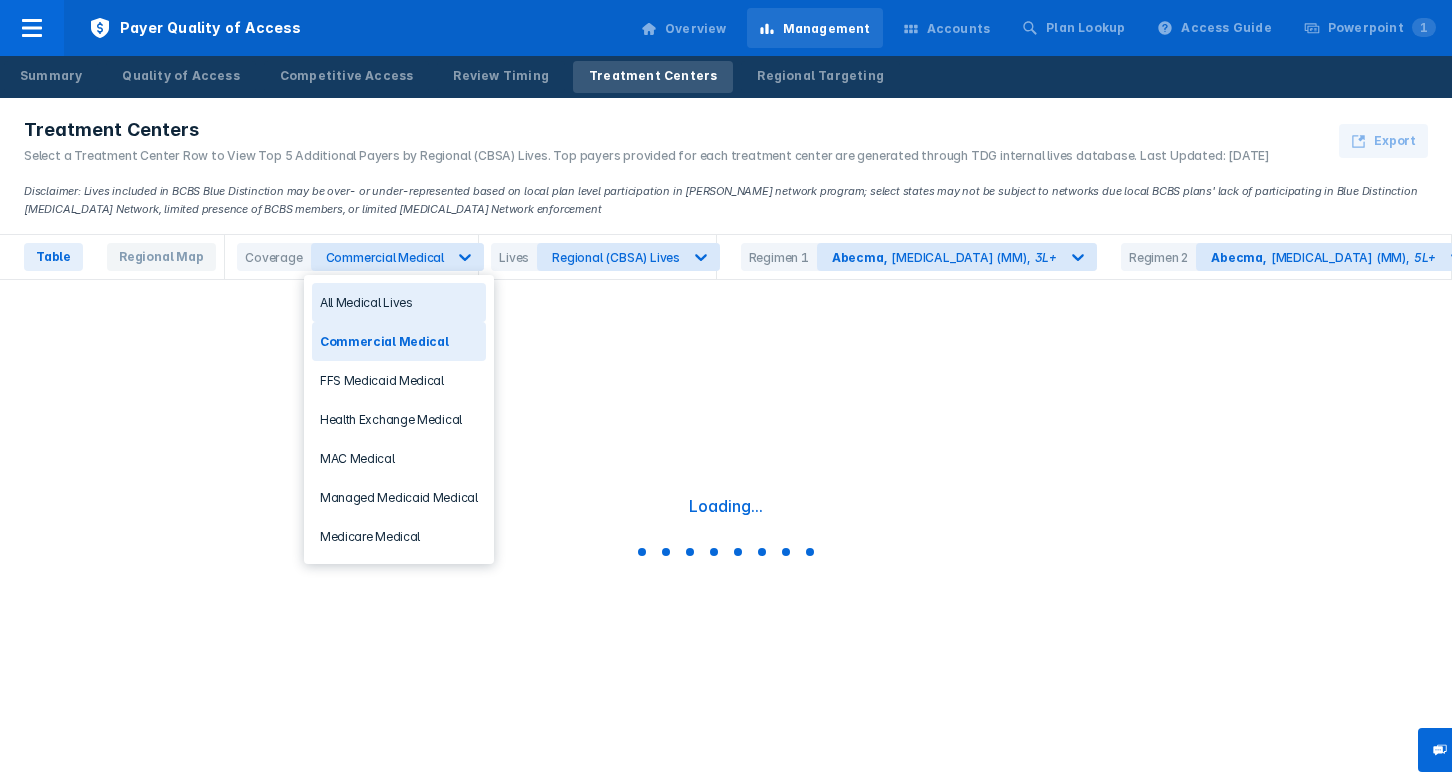 click on "All Medical Lives" at bounding box center [399, 302] 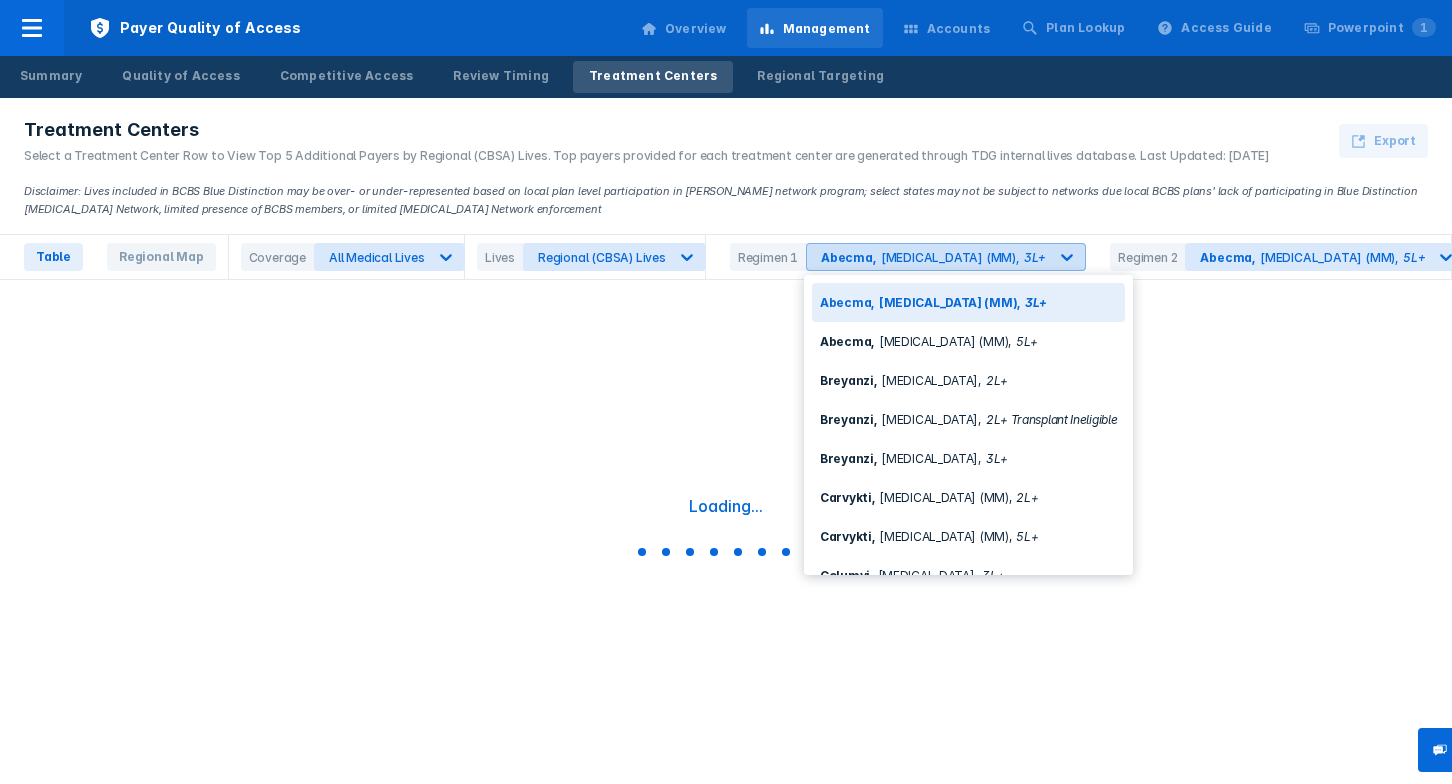 click 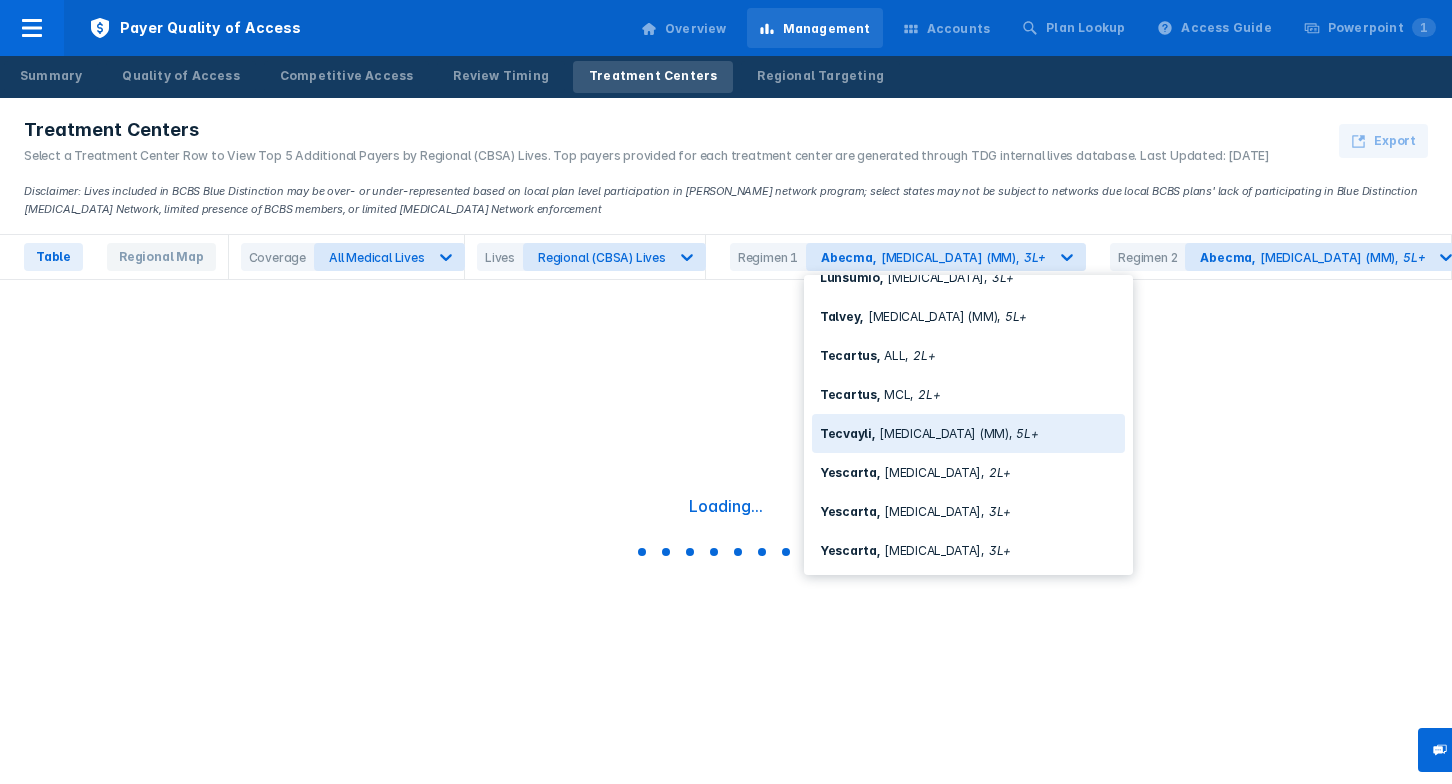 scroll, scrollTop: 531, scrollLeft: 0, axis: vertical 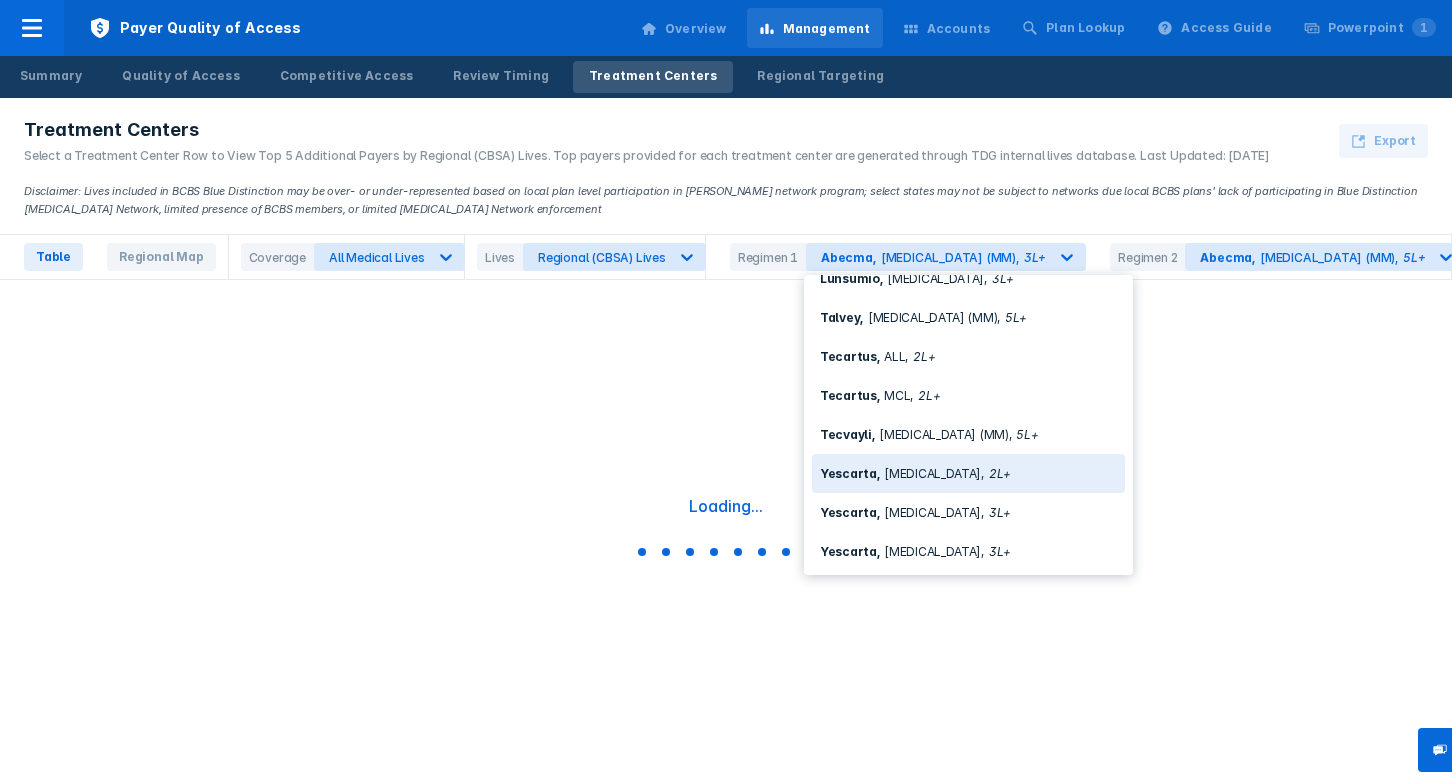 click on "2L+" at bounding box center [1000, 473] 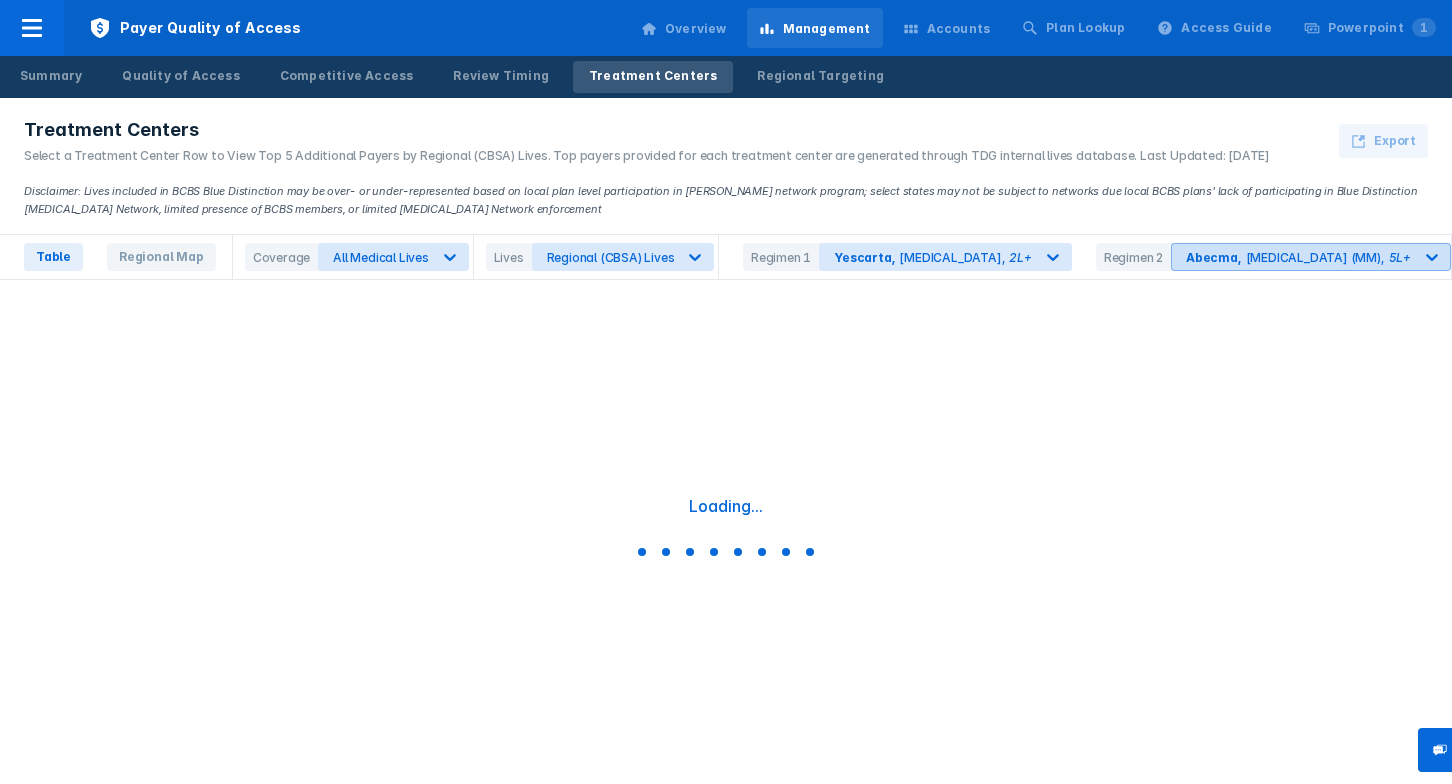 click on "Abecma , [MEDICAL_DATA] (MM) , 5L+" at bounding box center (1298, 257) 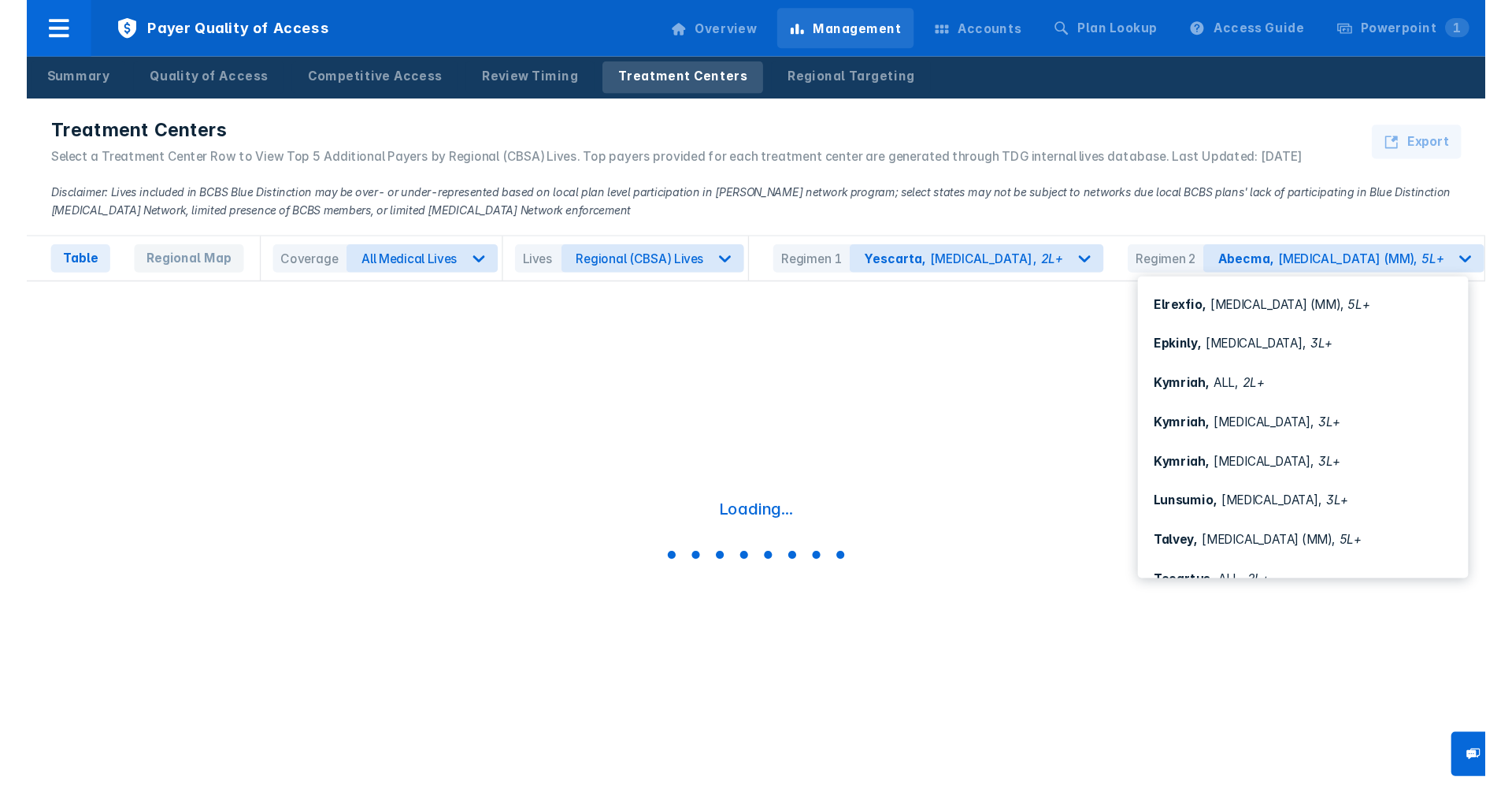 scroll, scrollTop: 422, scrollLeft: 0, axis: vertical 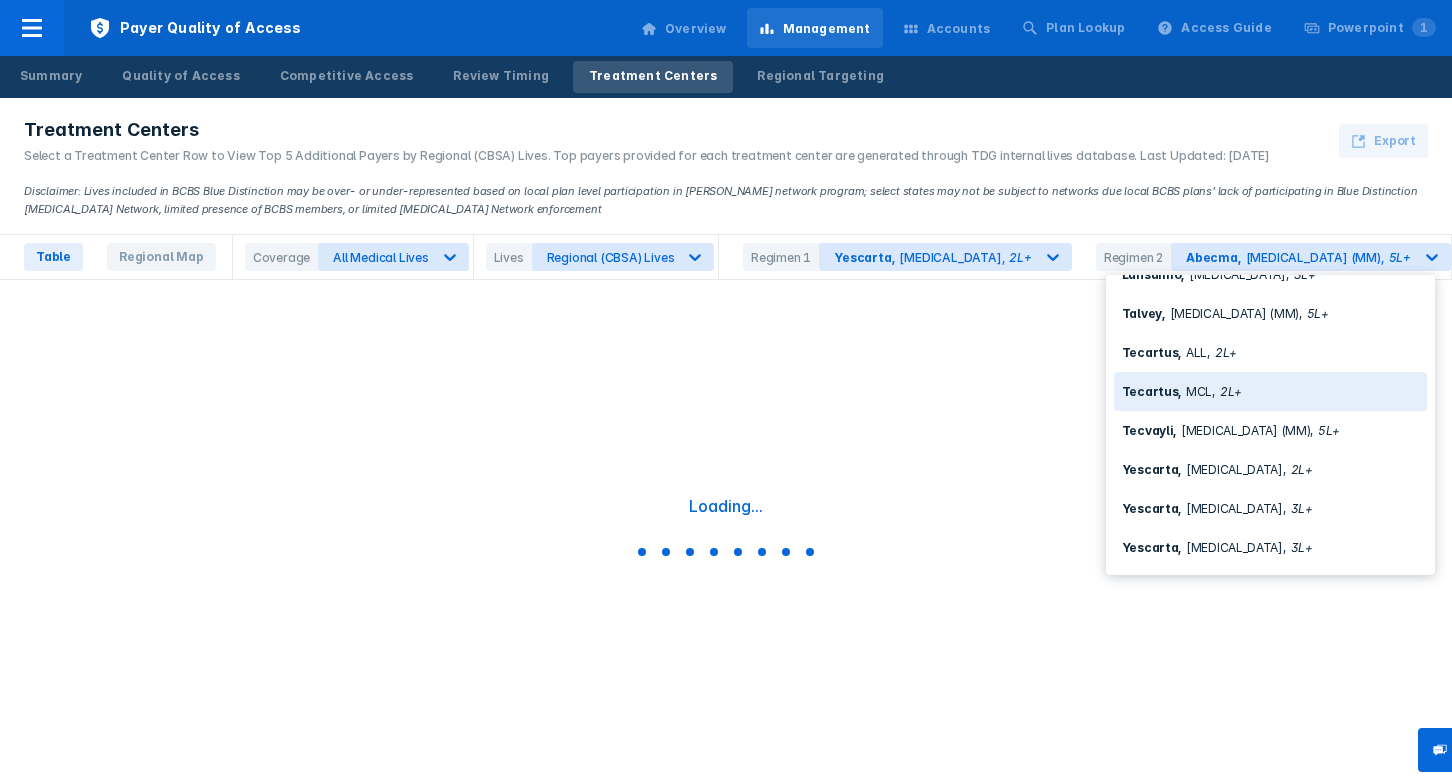 click on "Tecartus , MCL , 2L+" at bounding box center [1270, 391] 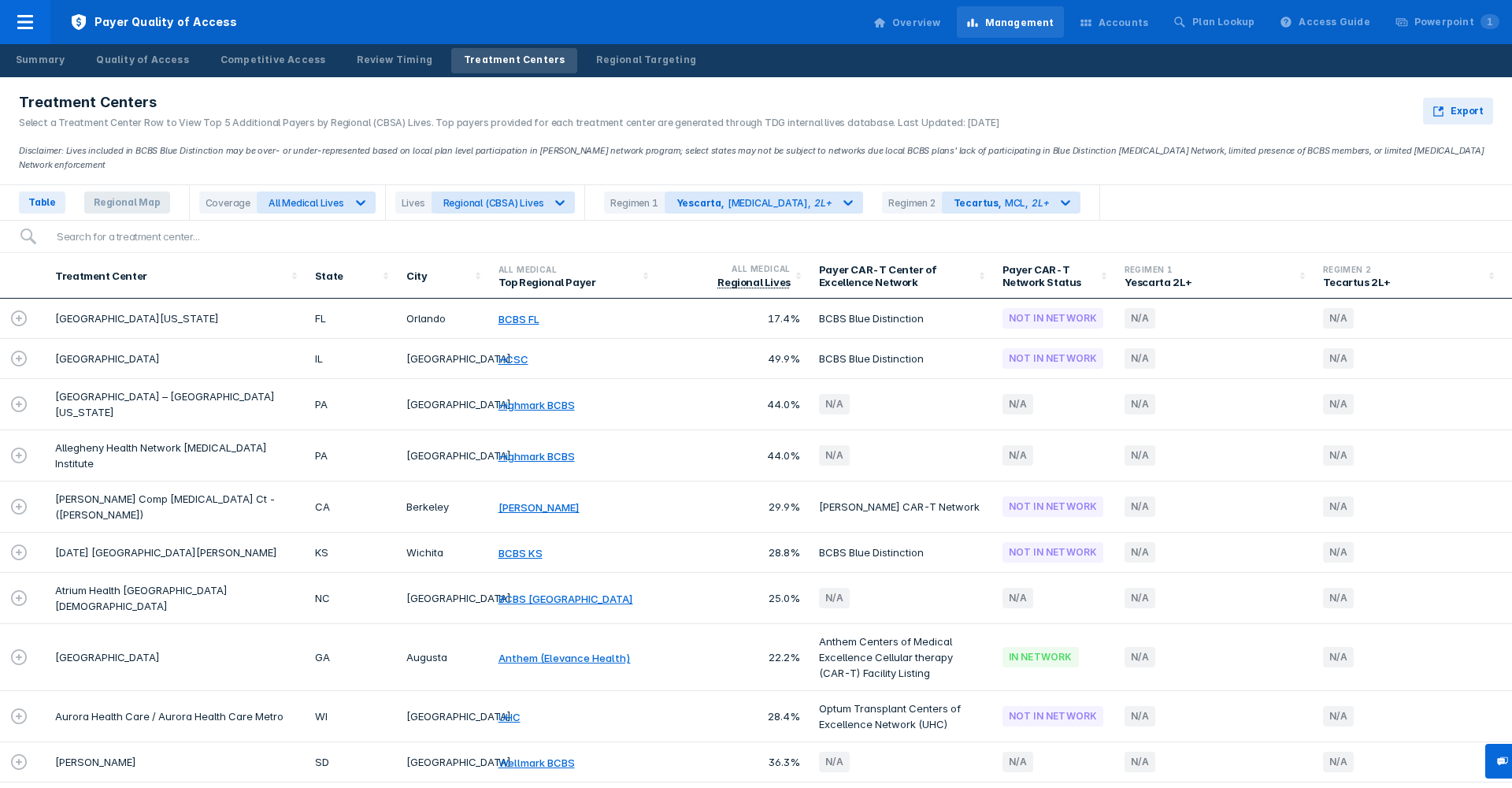 click on "Regional Map" at bounding box center (127, 203) 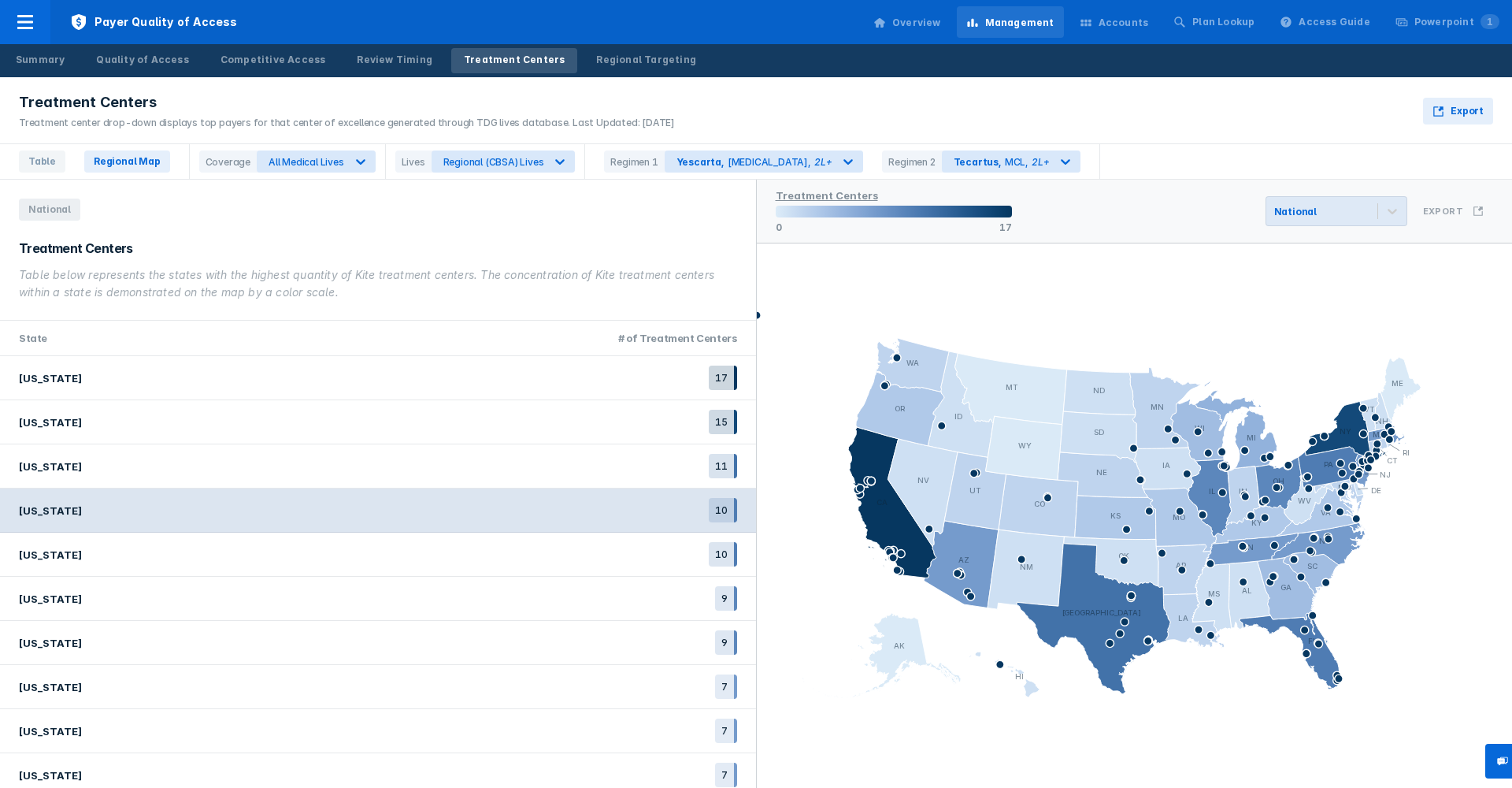 click on "[US_STATE] 10" at bounding box center (378, 511) 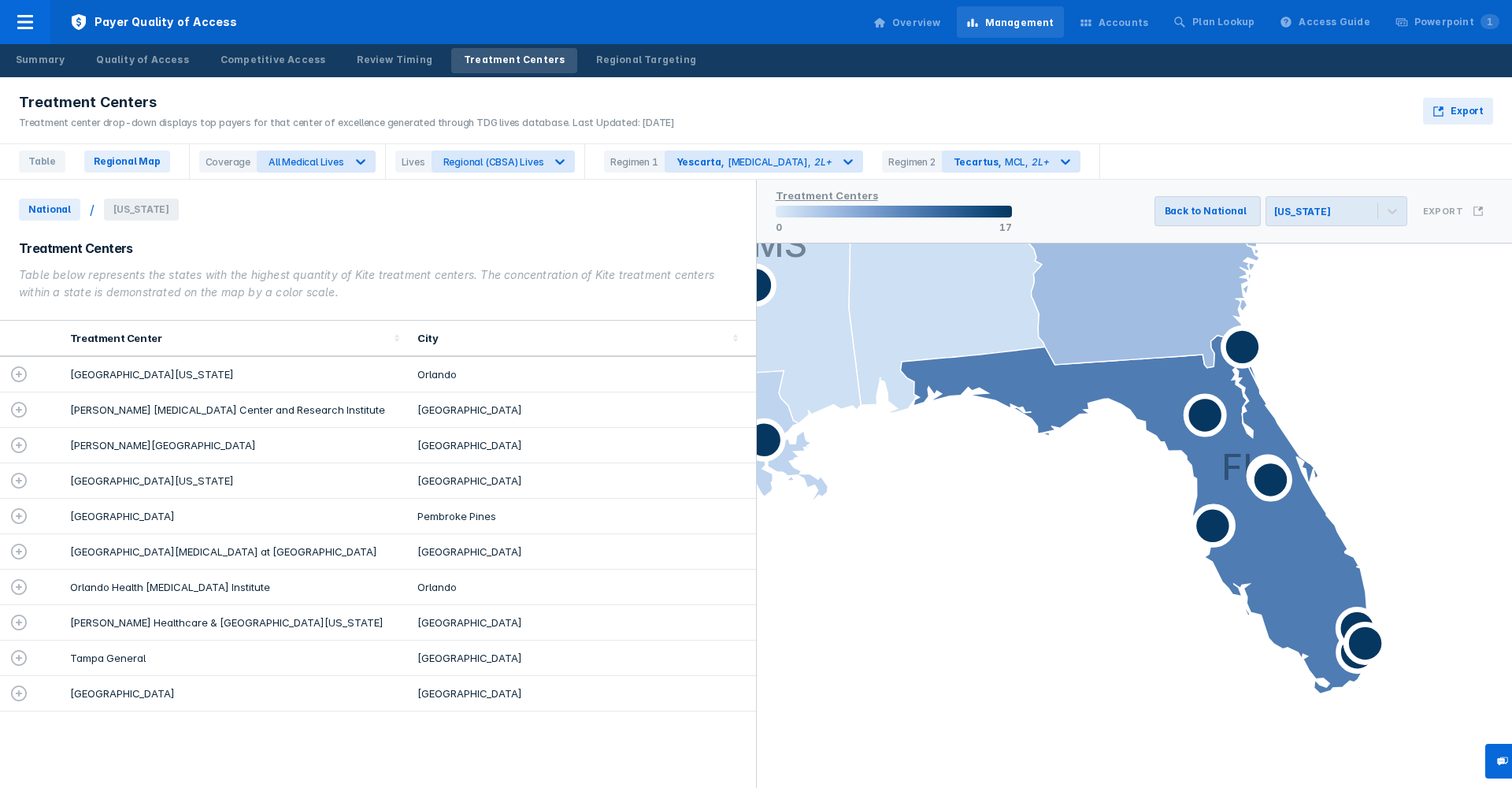 click 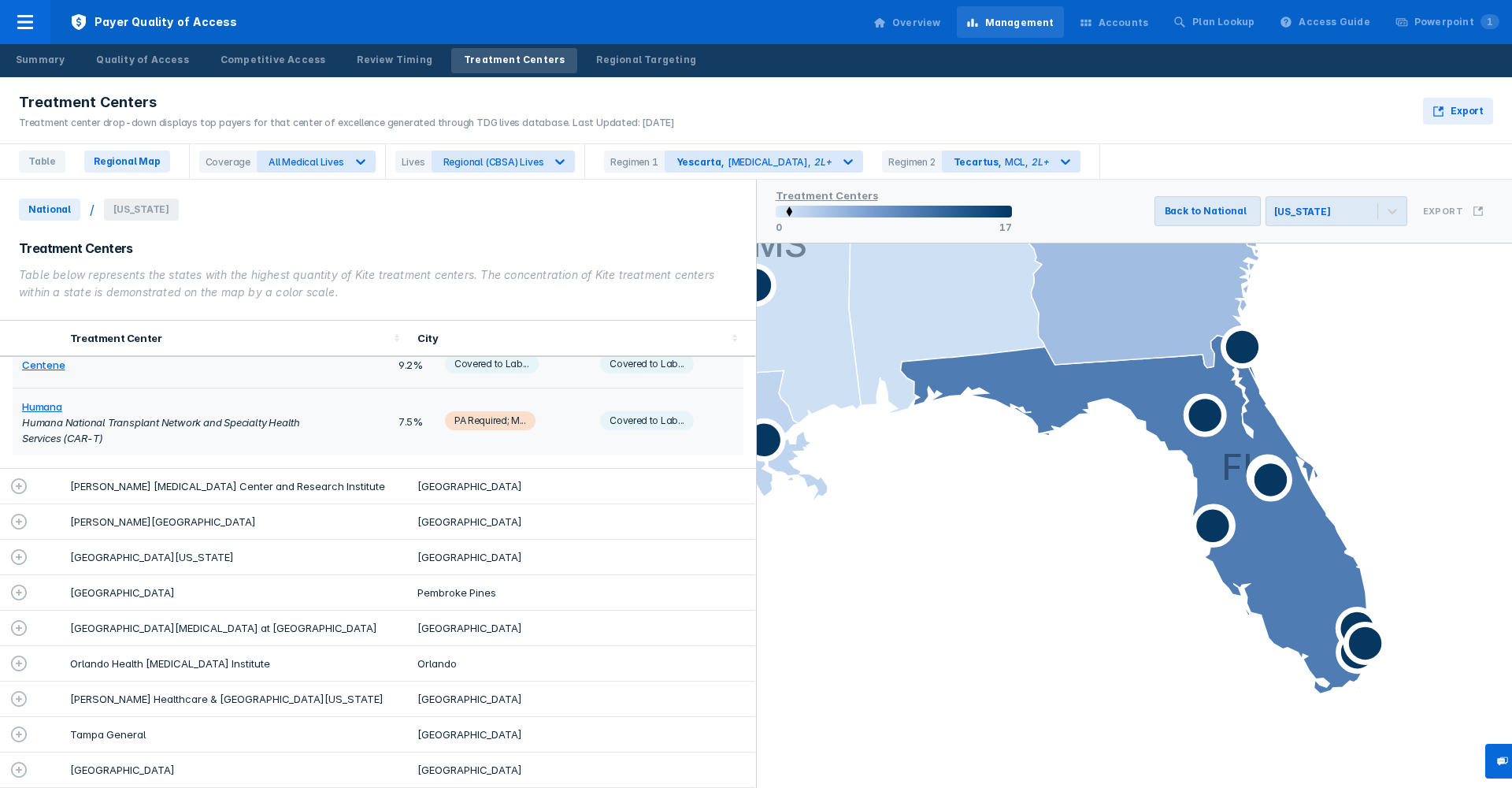 scroll, scrollTop: 299, scrollLeft: 0, axis: vertical 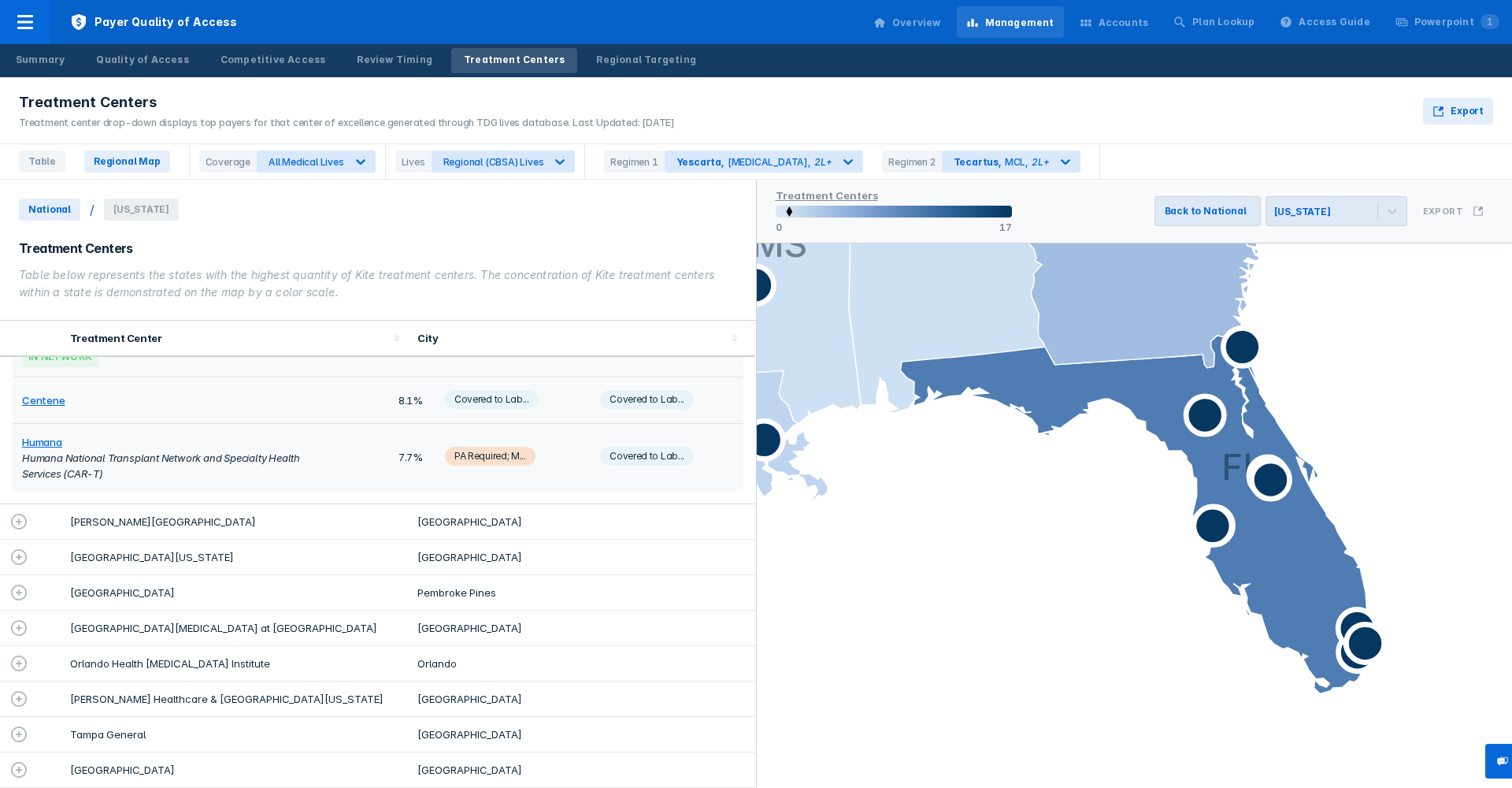 click 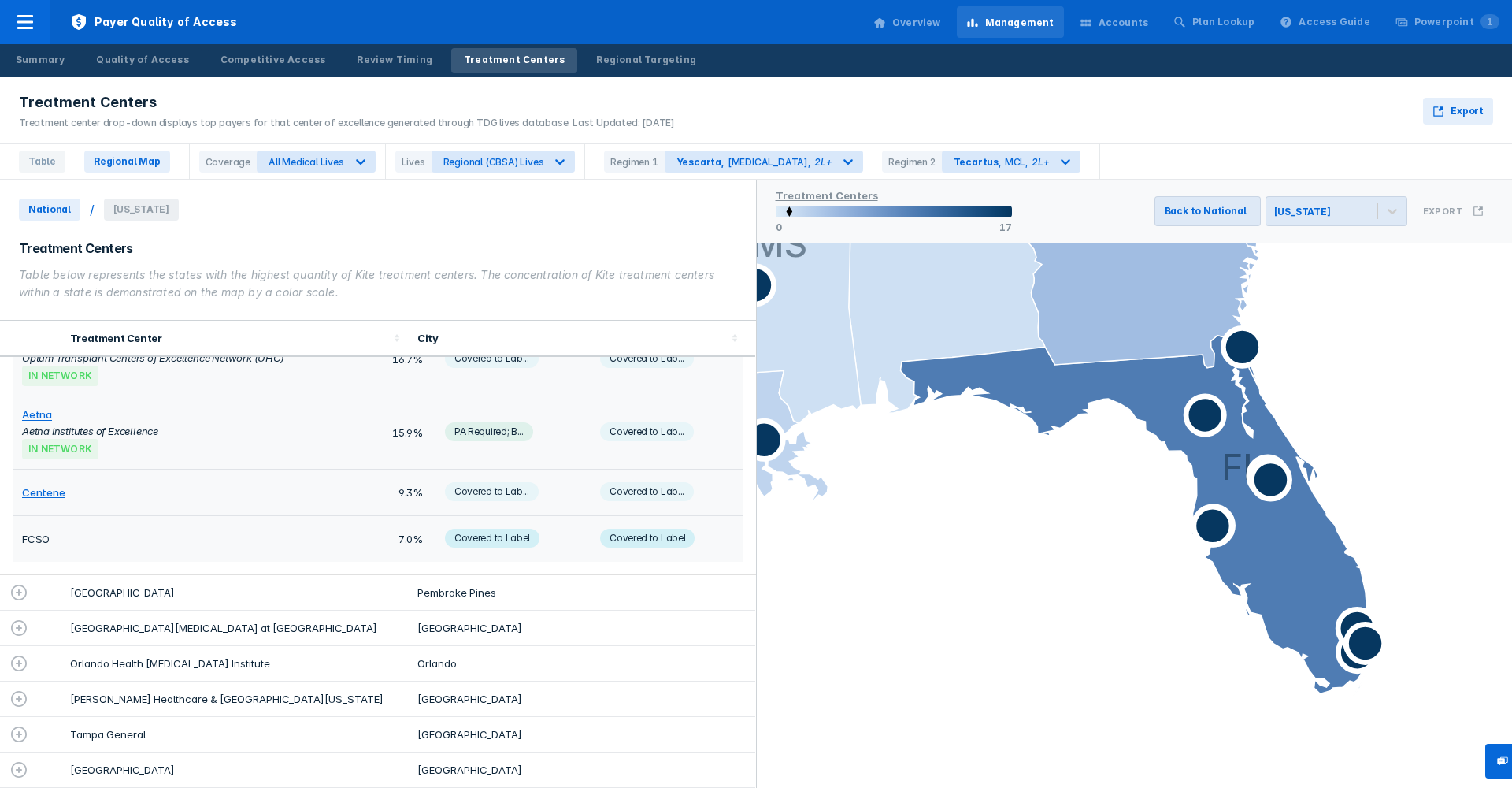 scroll, scrollTop: 1067, scrollLeft: 0, axis: vertical 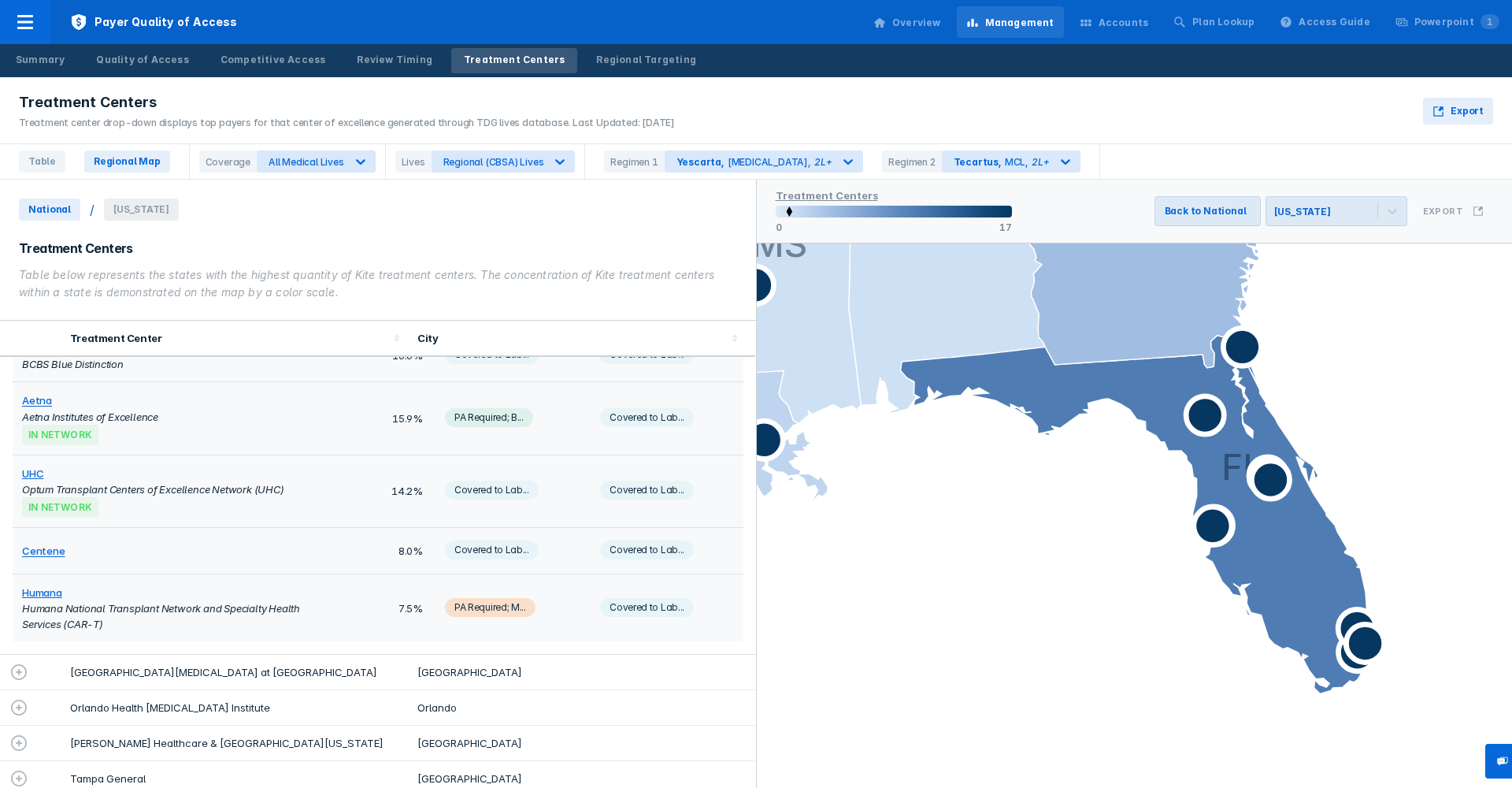 click on "Orlando Health [MEDICAL_DATA] Institute" at bounding box center [234, 708] 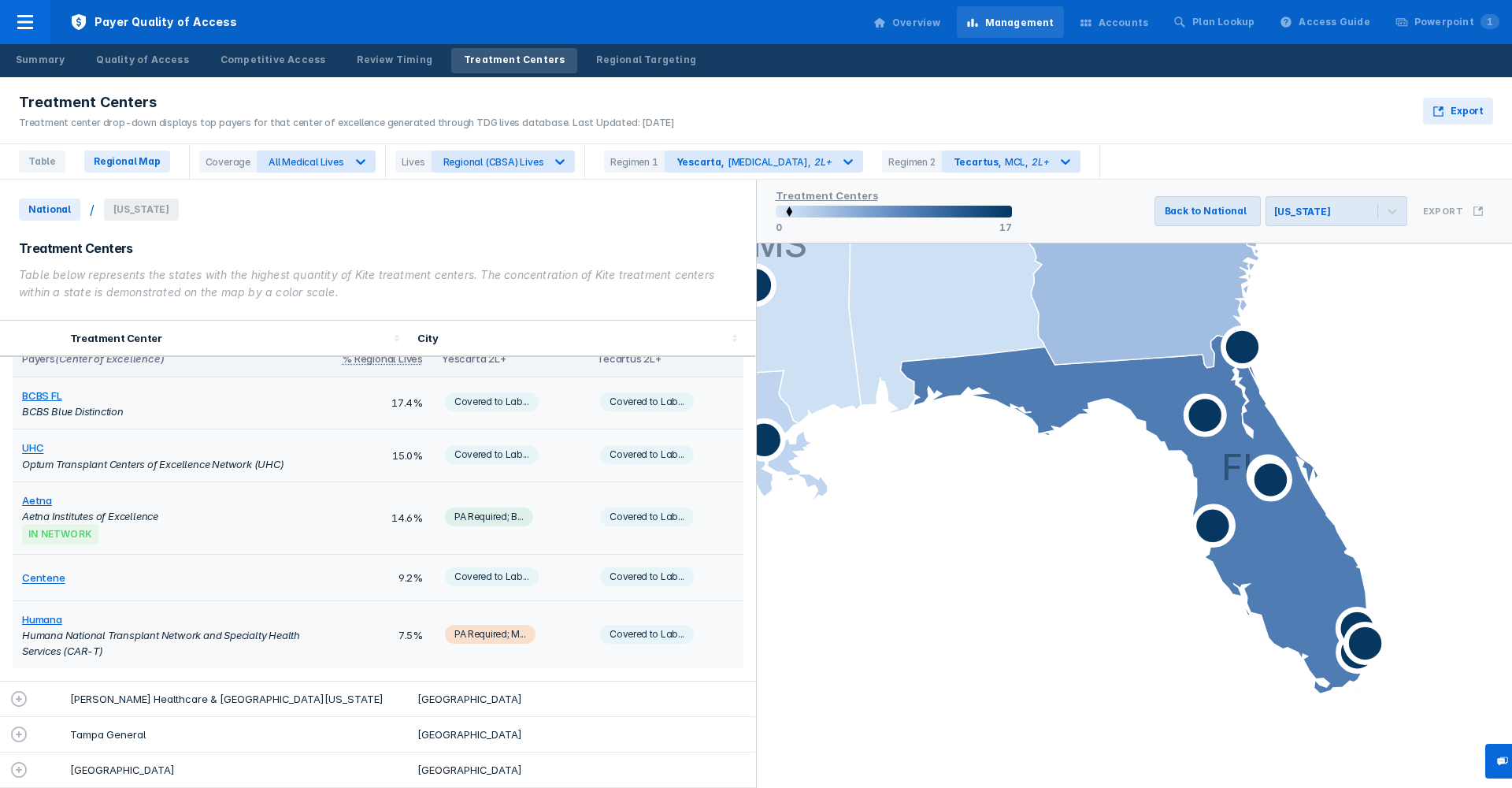 scroll, scrollTop: 1797, scrollLeft: 0, axis: vertical 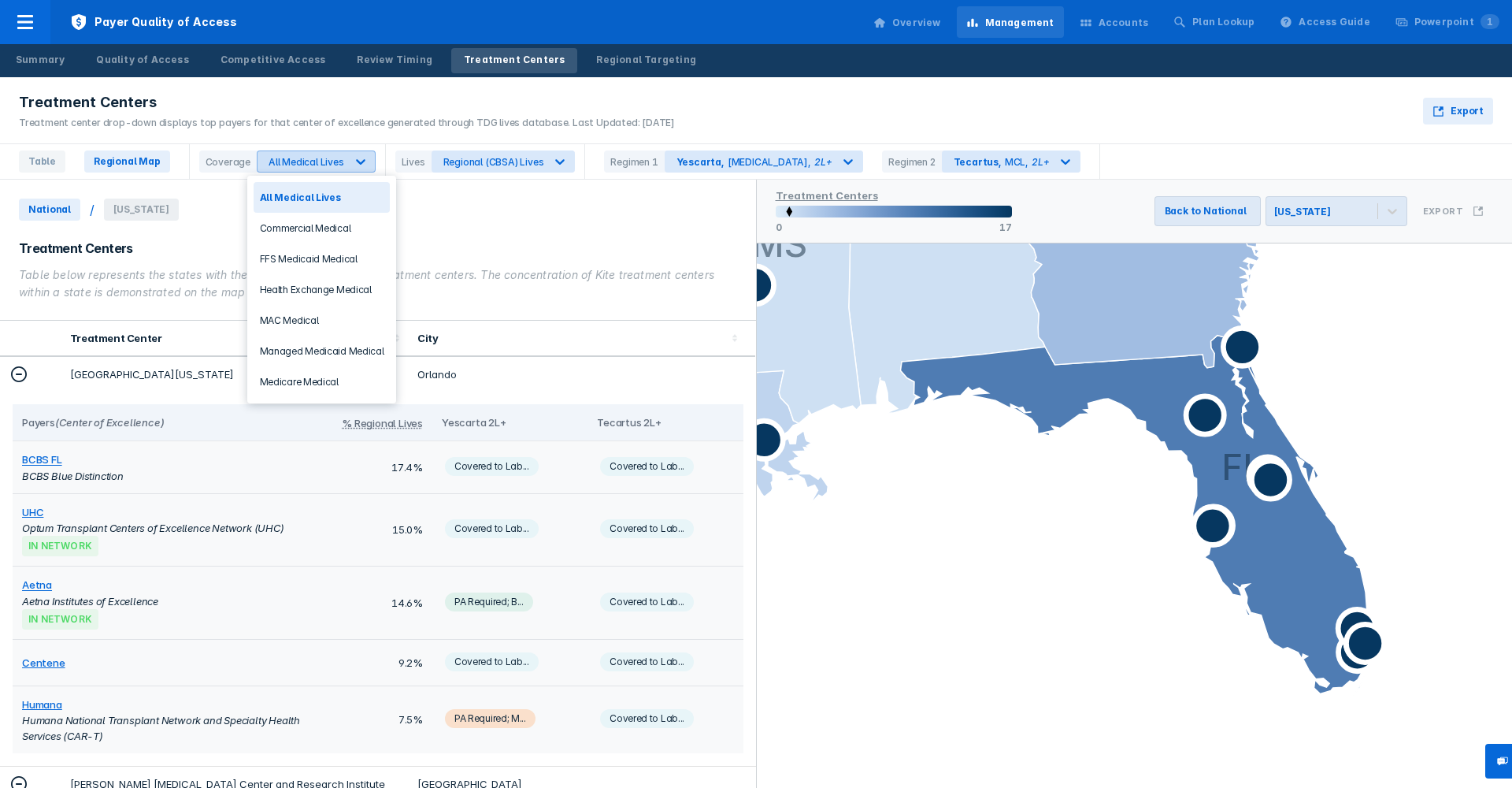 click 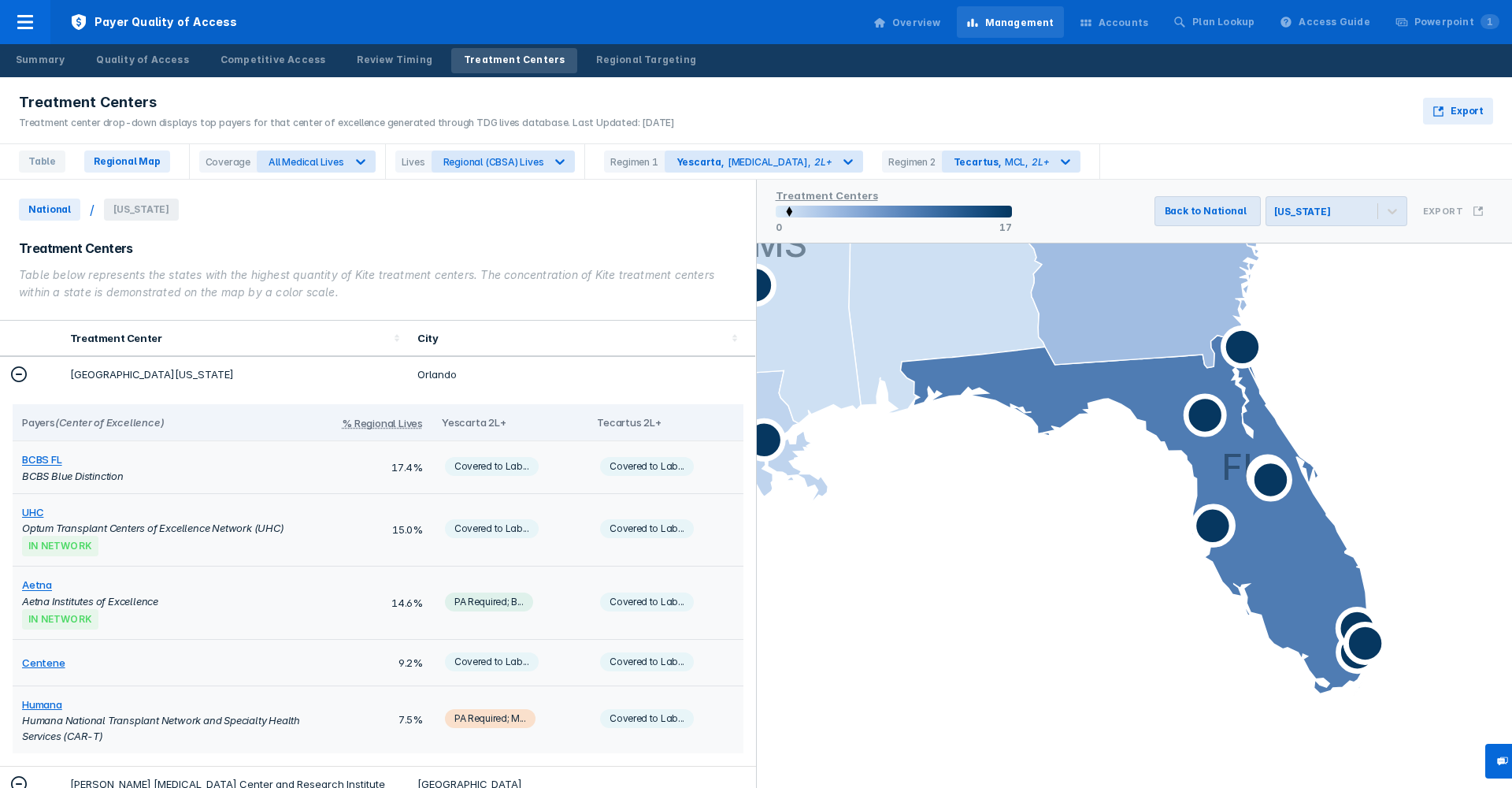 click on "Treatment Centers" at bounding box center (378, 248) 